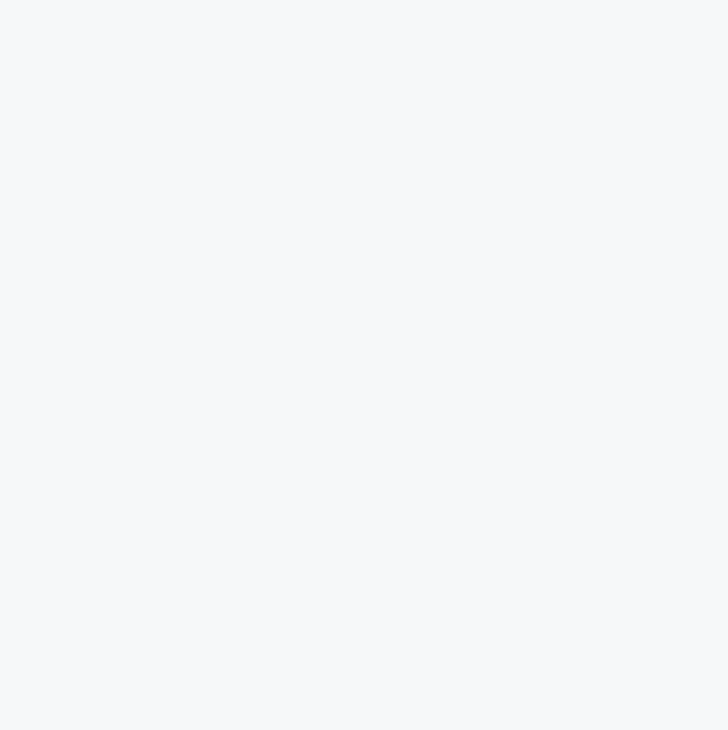 scroll, scrollTop: 0, scrollLeft: 0, axis: both 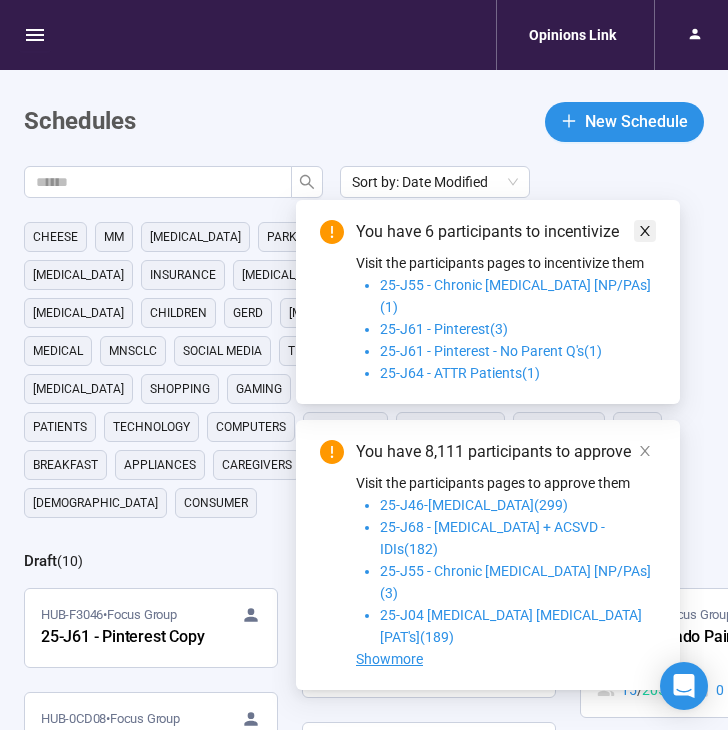 click 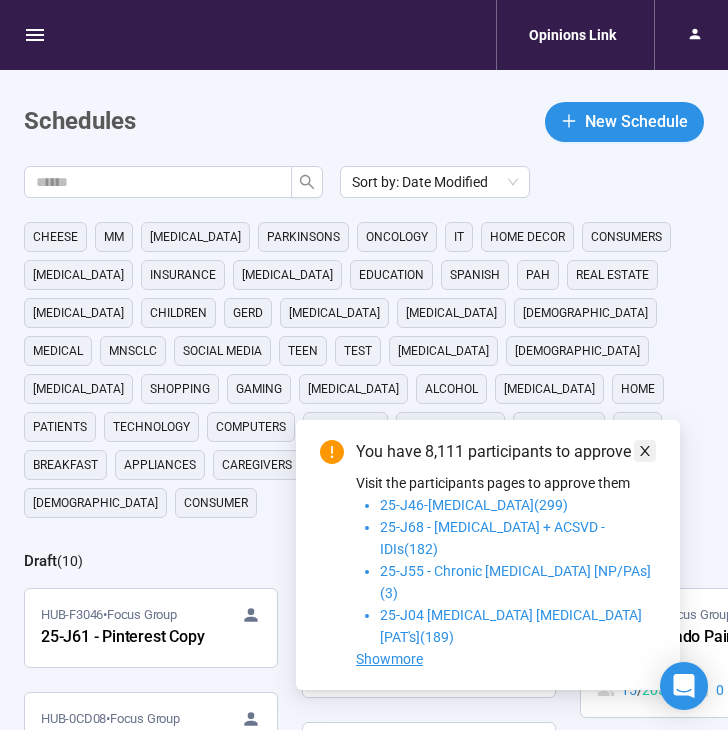 click 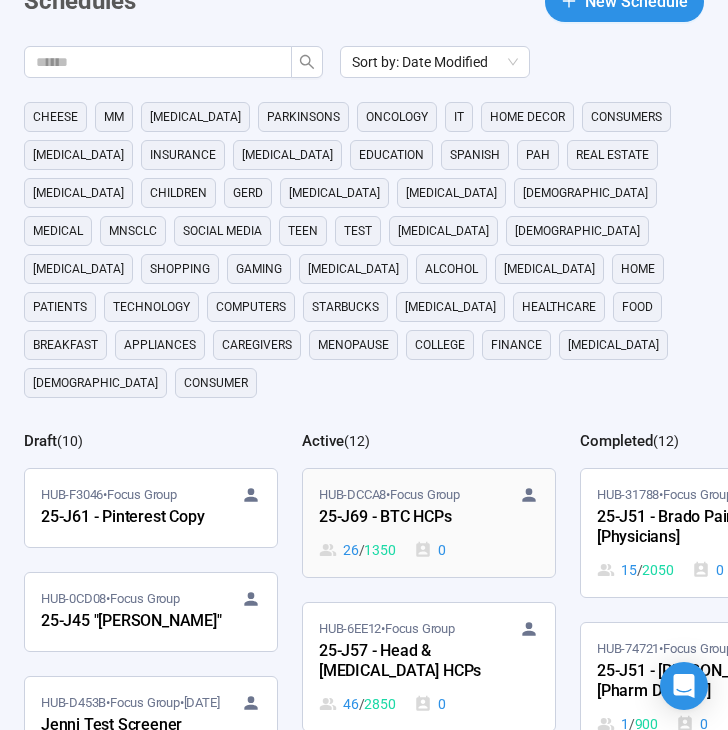 scroll, scrollTop: 0, scrollLeft: 0, axis: both 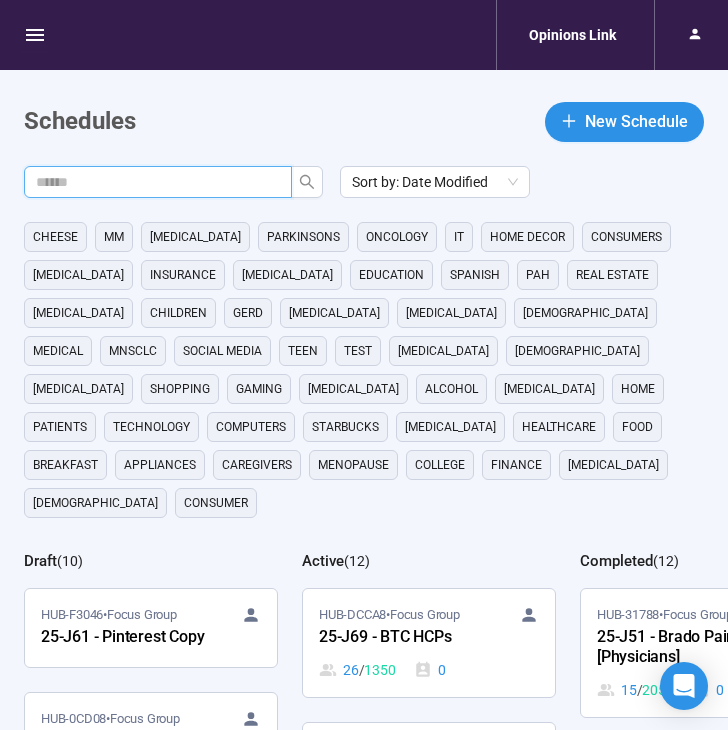 click at bounding box center [150, 182] 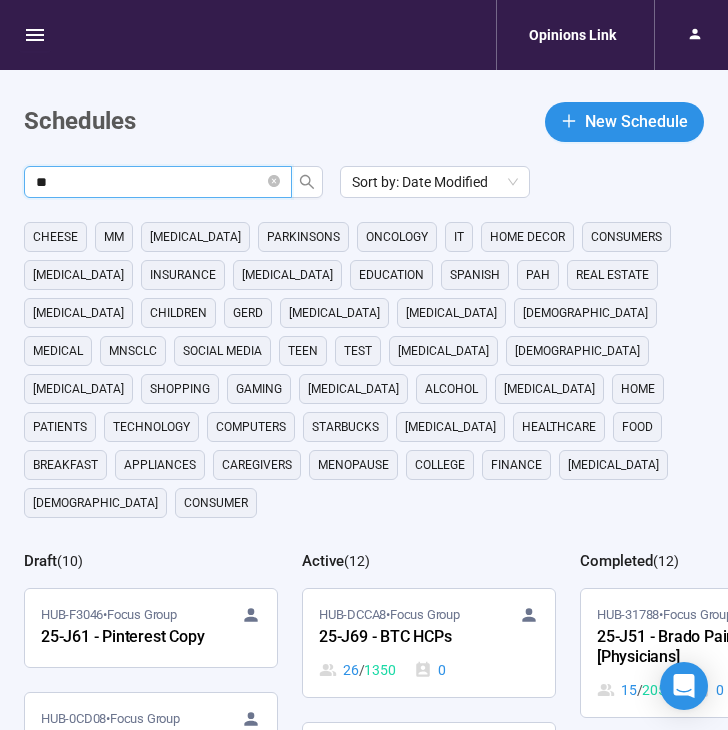 type on "**" 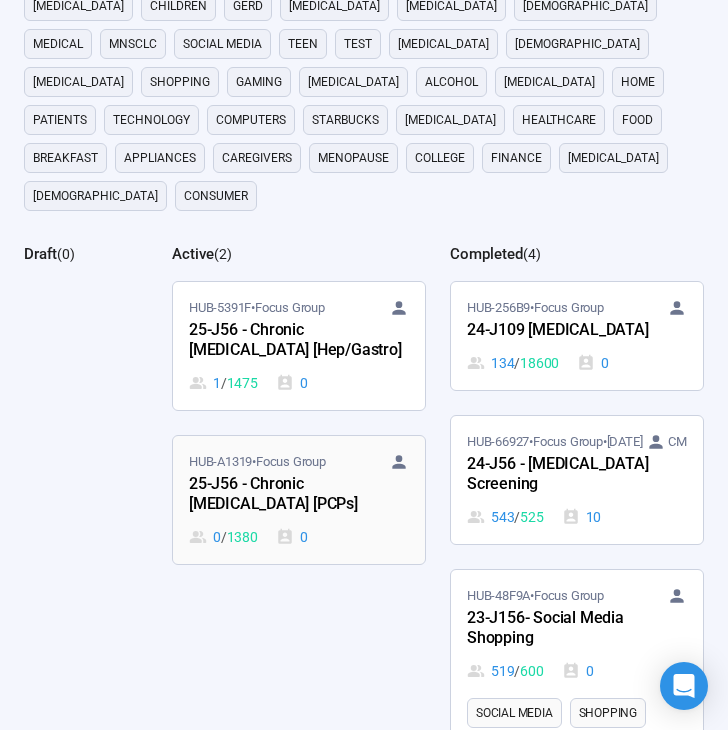 click on "0    /    1380 0" at bounding box center (299, 537) 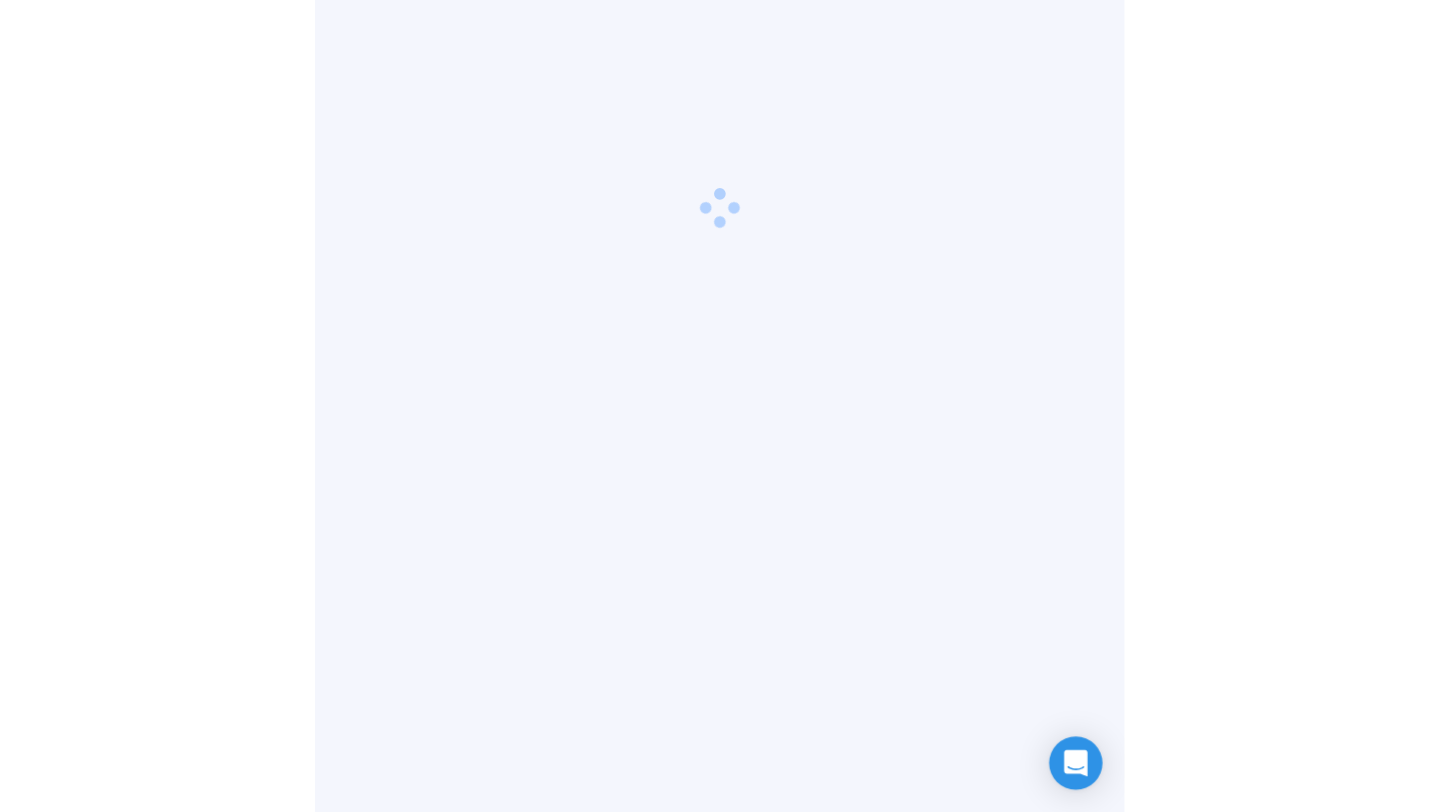 scroll, scrollTop: 70, scrollLeft: 0, axis: vertical 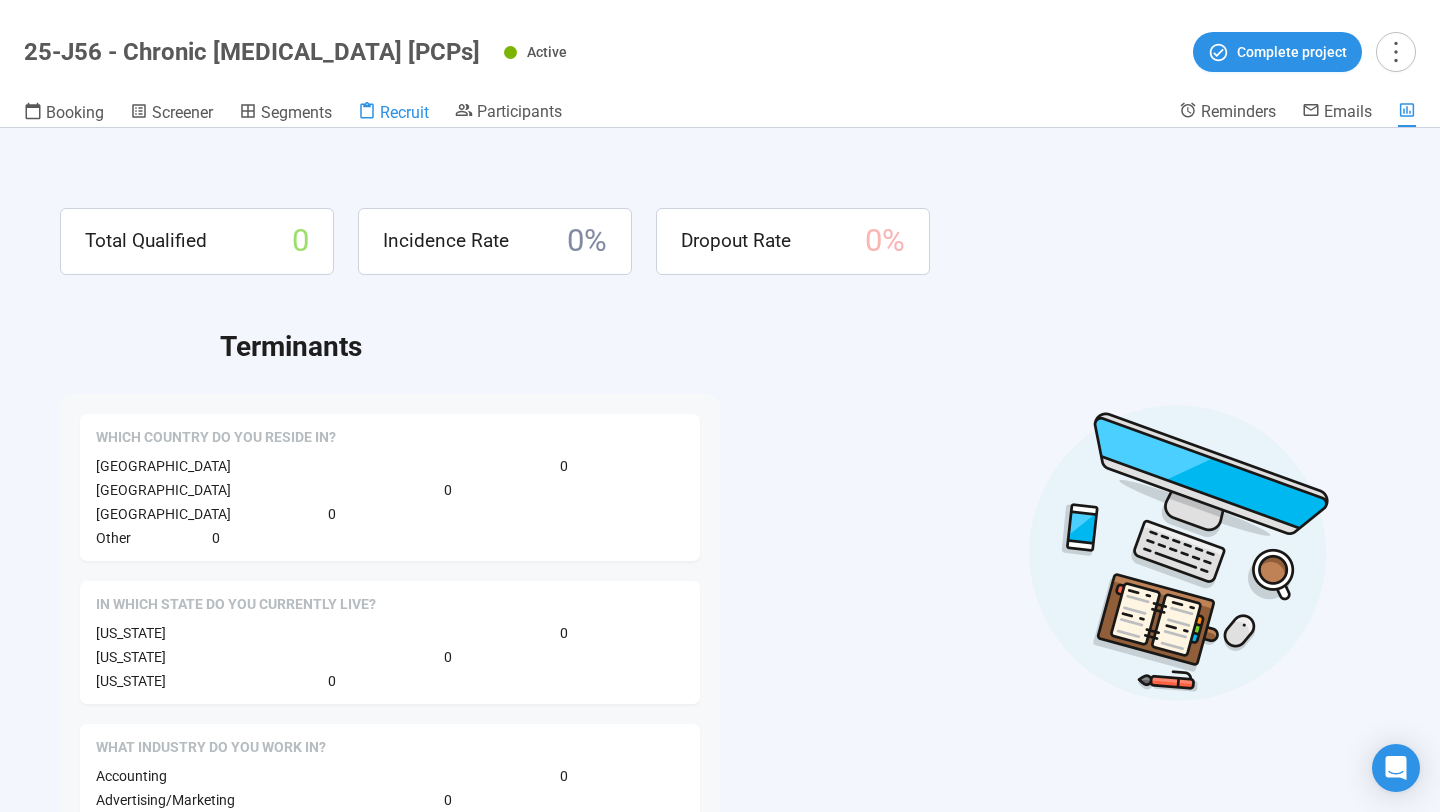 click on "Recruit" at bounding box center [404, 112] 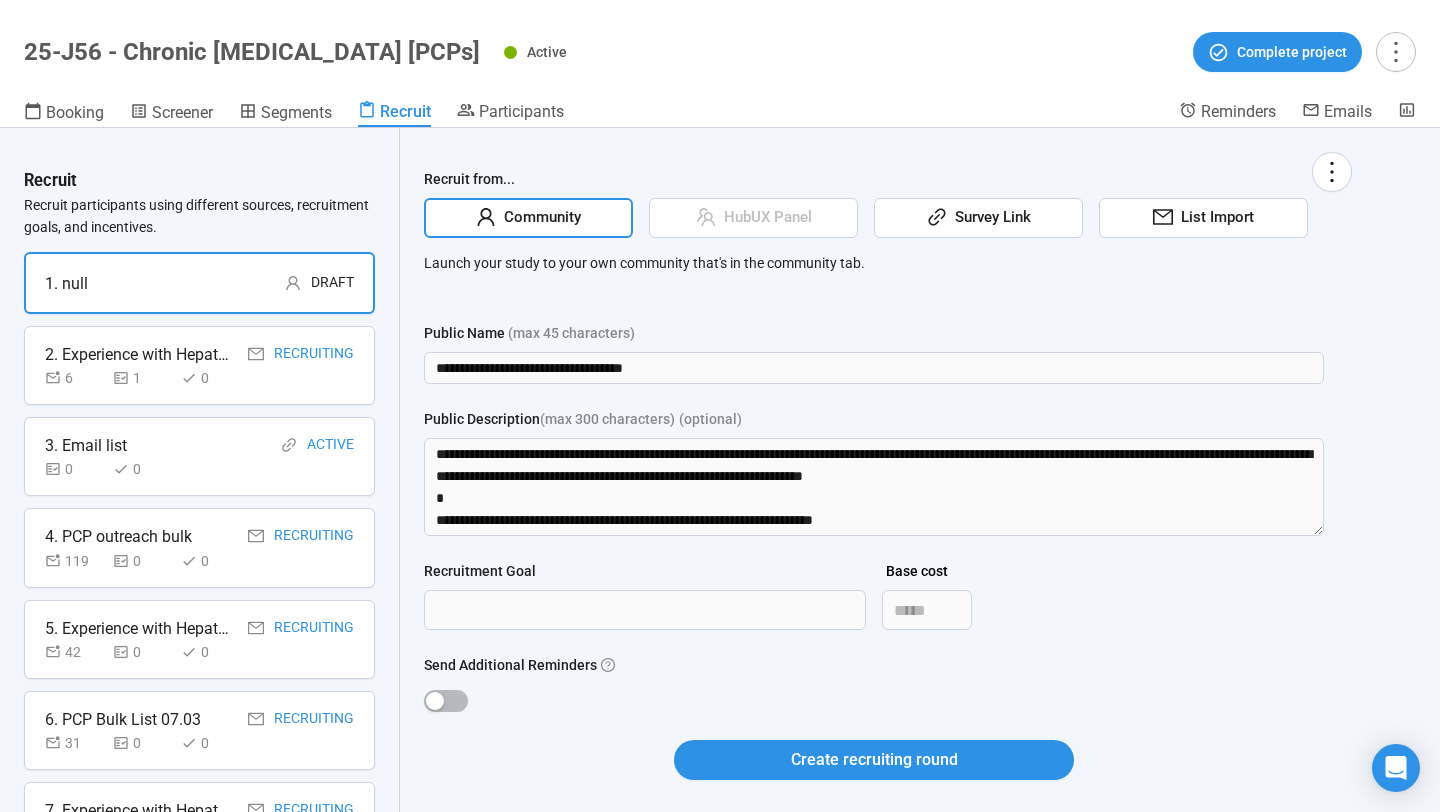 scroll, scrollTop: 323, scrollLeft: 0, axis: vertical 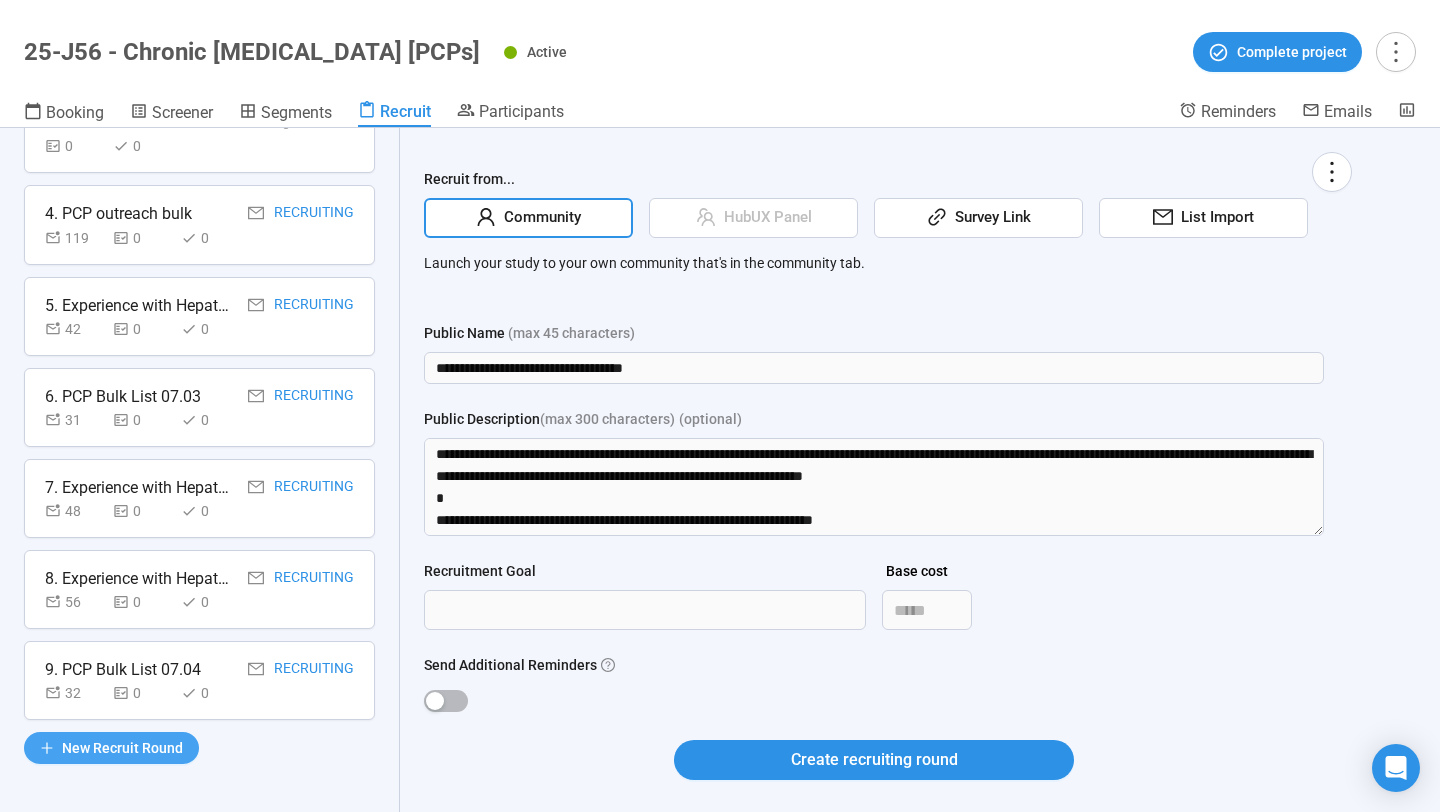 click on "New Recruit Round" at bounding box center [122, 748] 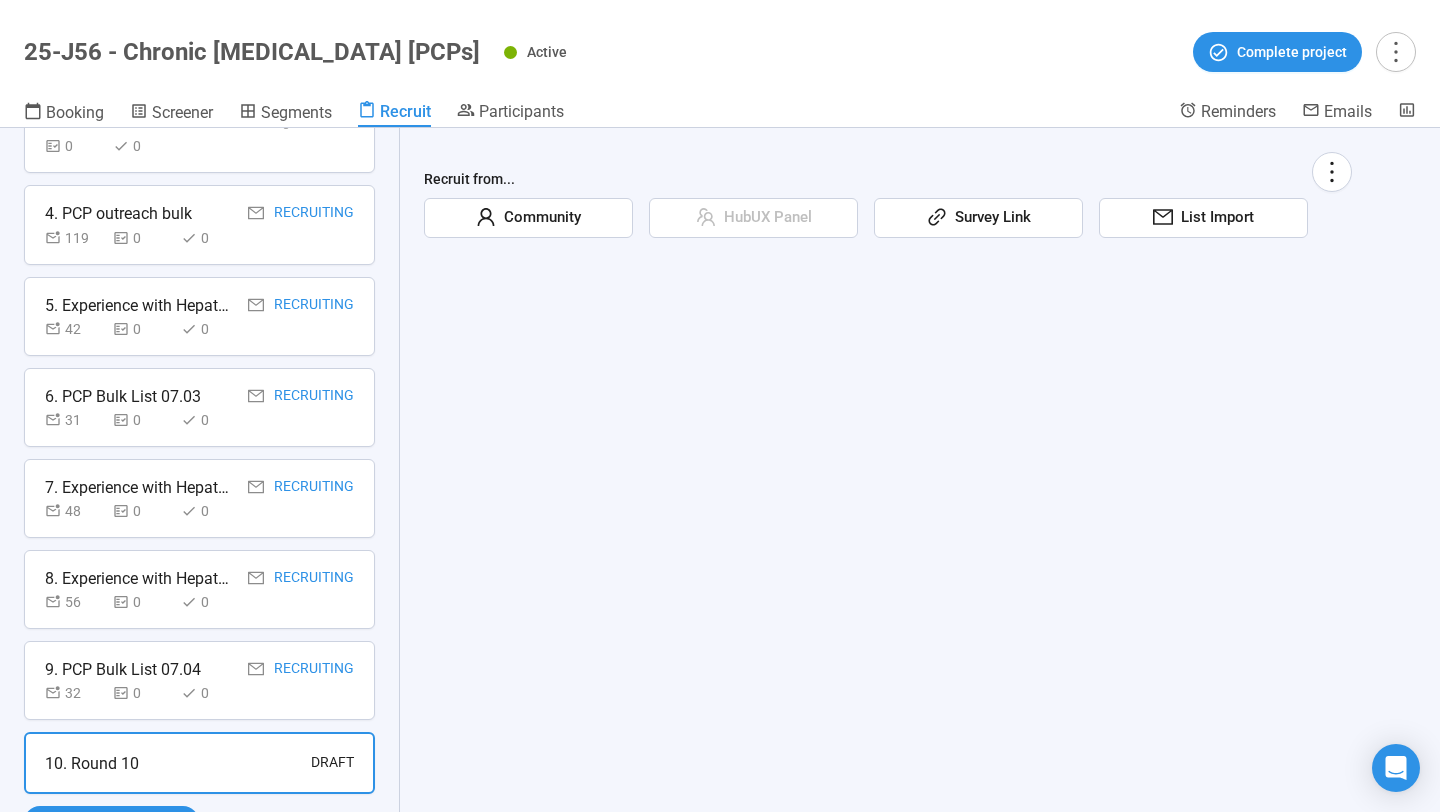 click on "Survey Link" at bounding box center (989, 218) 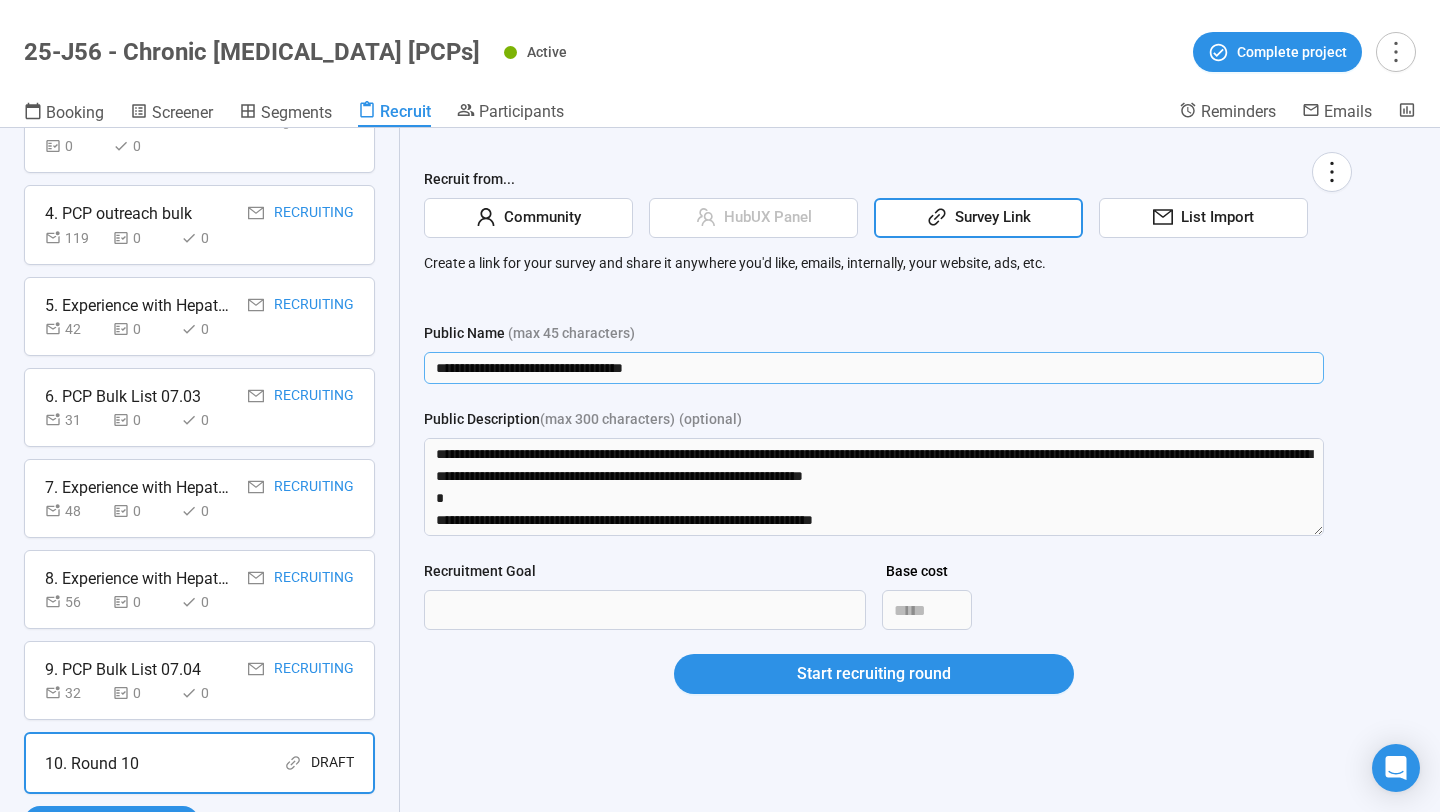 drag, startPoint x: 720, startPoint y: 364, endPoint x: 420, endPoint y: 363, distance: 300.00168 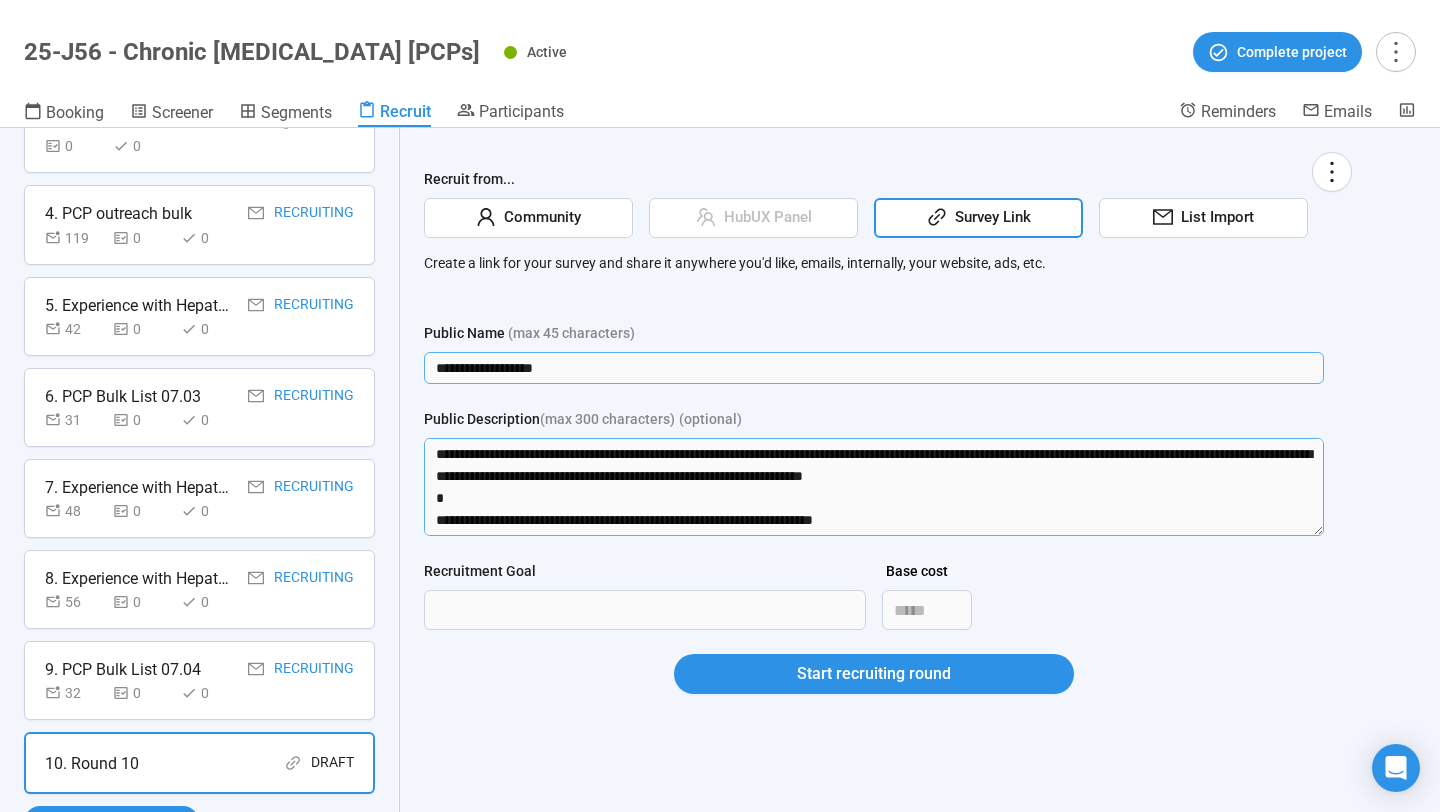 type on "**********" 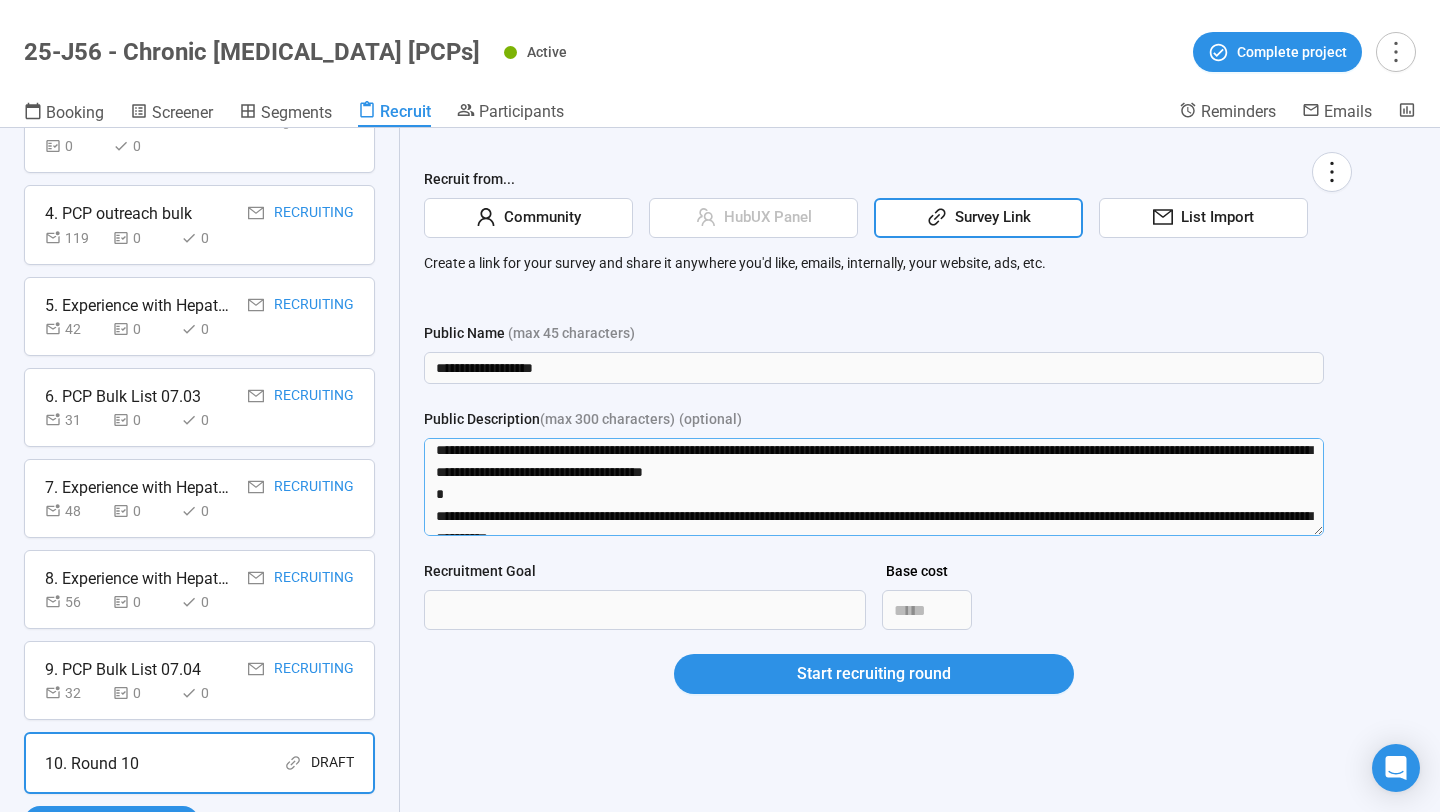 scroll, scrollTop: 330, scrollLeft: 0, axis: vertical 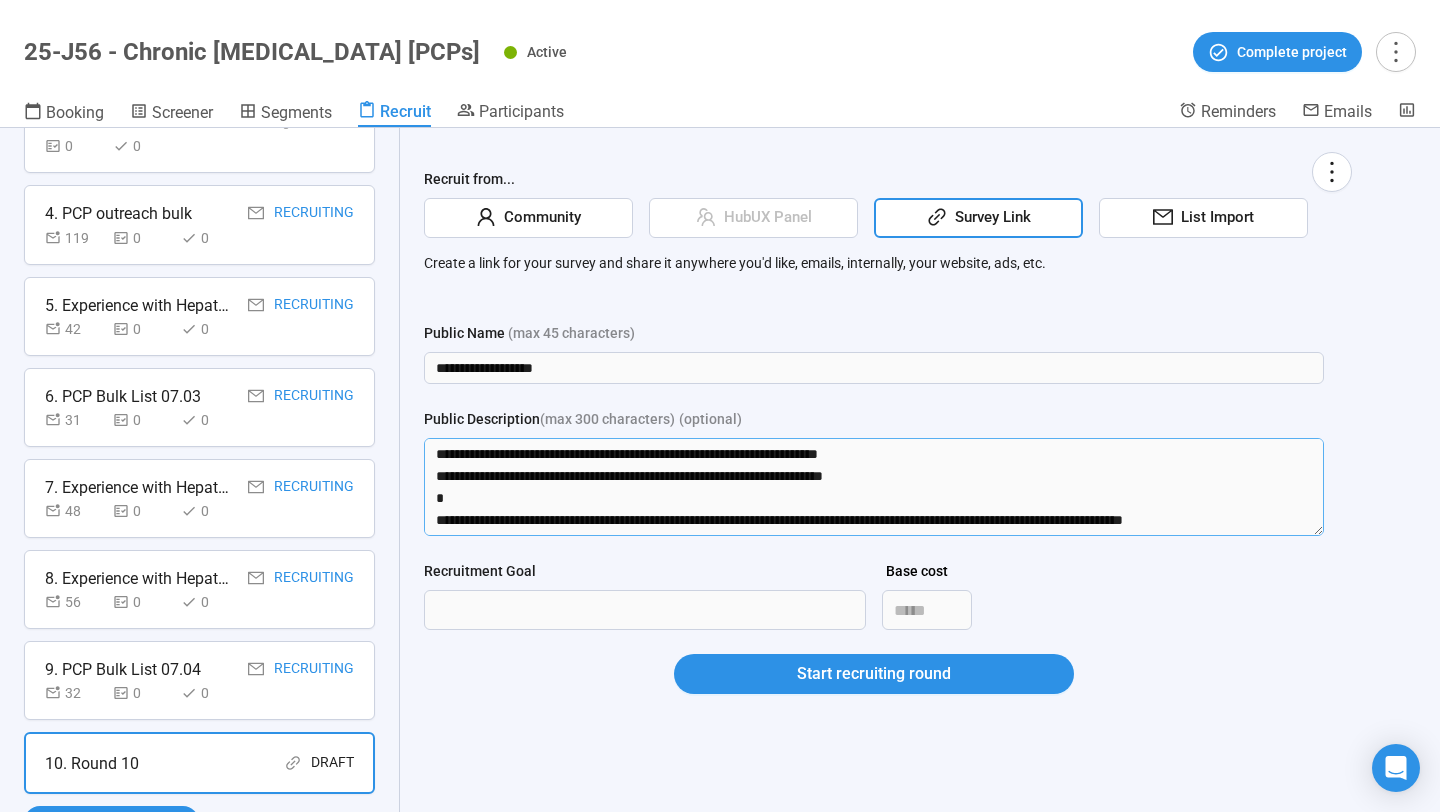 drag, startPoint x: 433, startPoint y: 453, endPoint x: 921, endPoint y: 548, distance: 497.16095 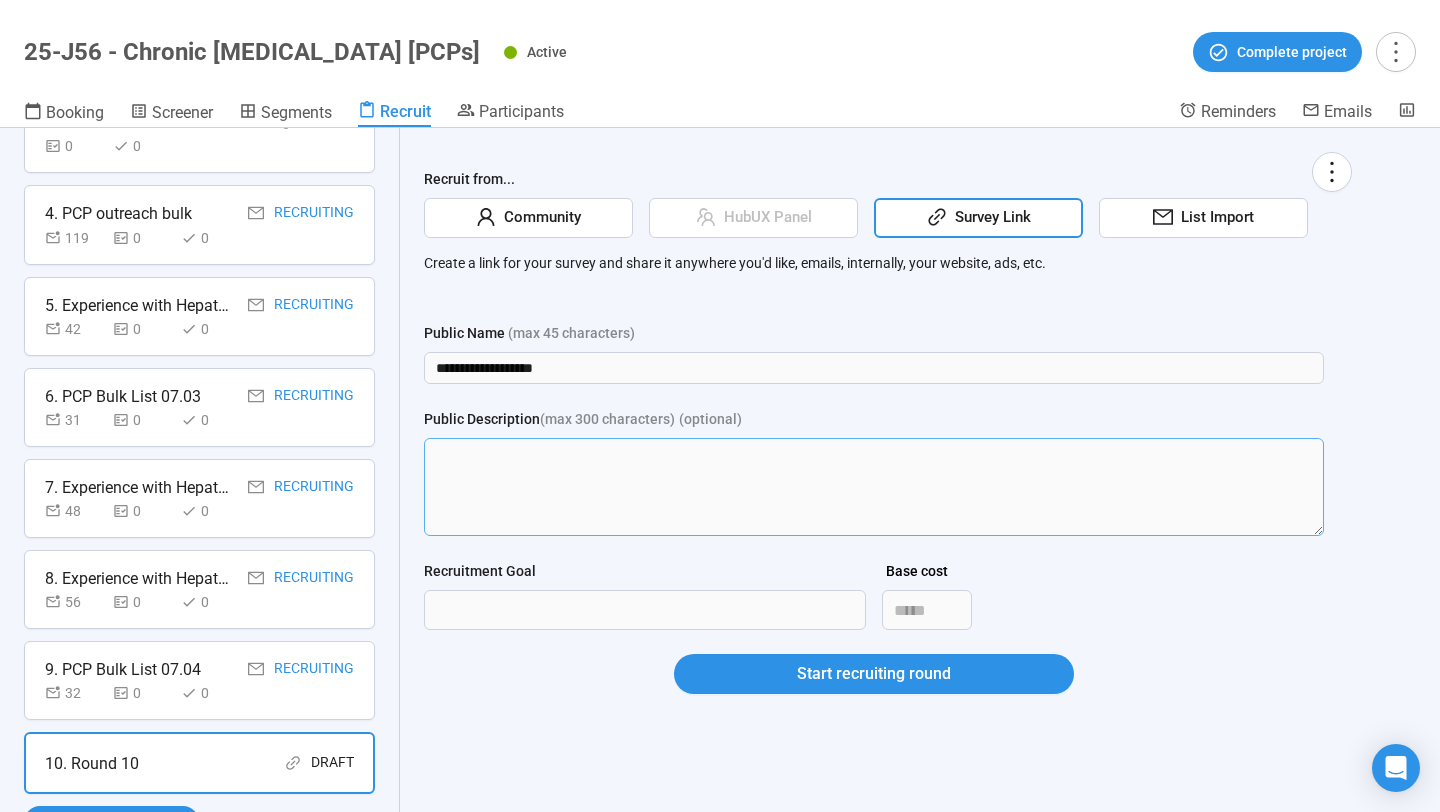 scroll, scrollTop: 0, scrollLeft: 0, axis: both 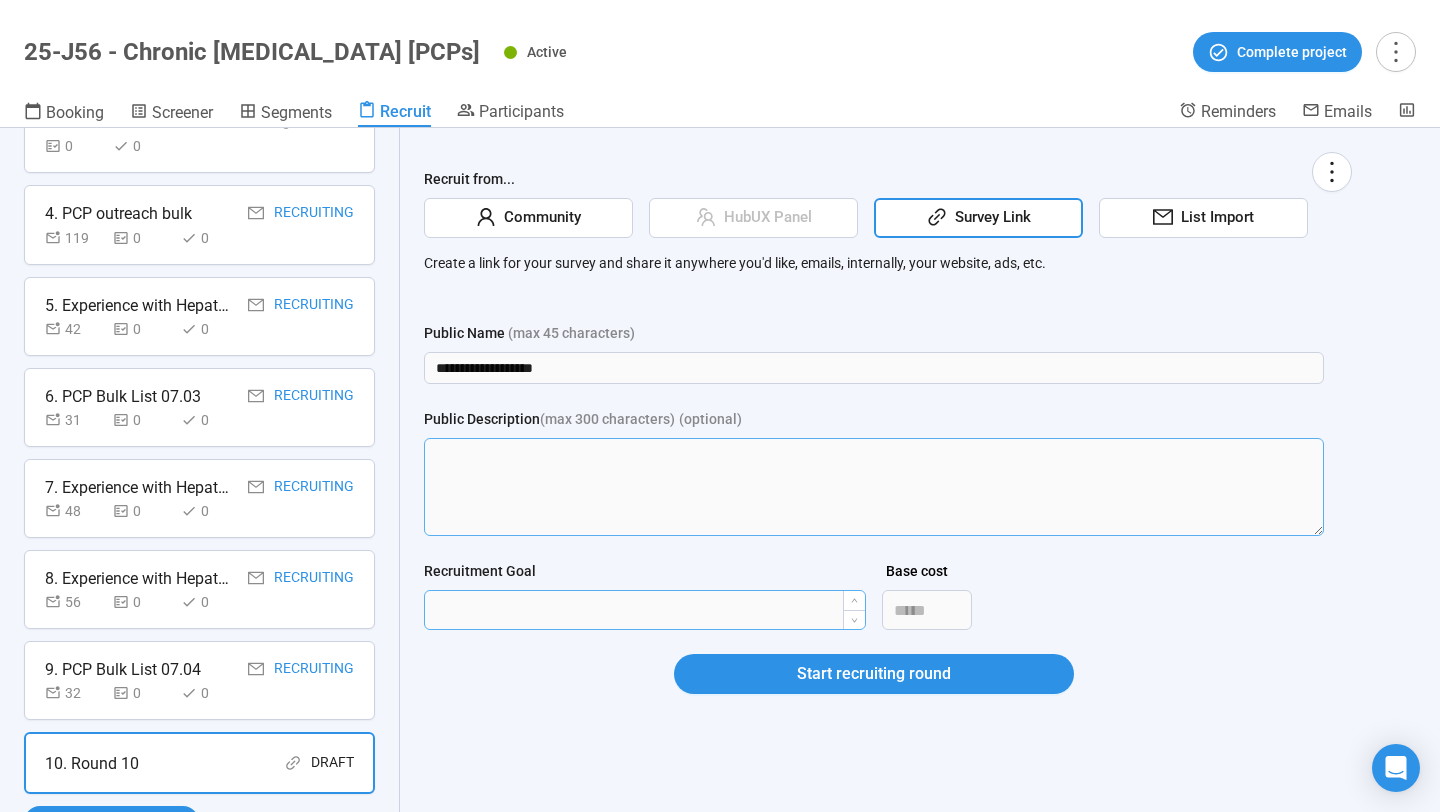 type 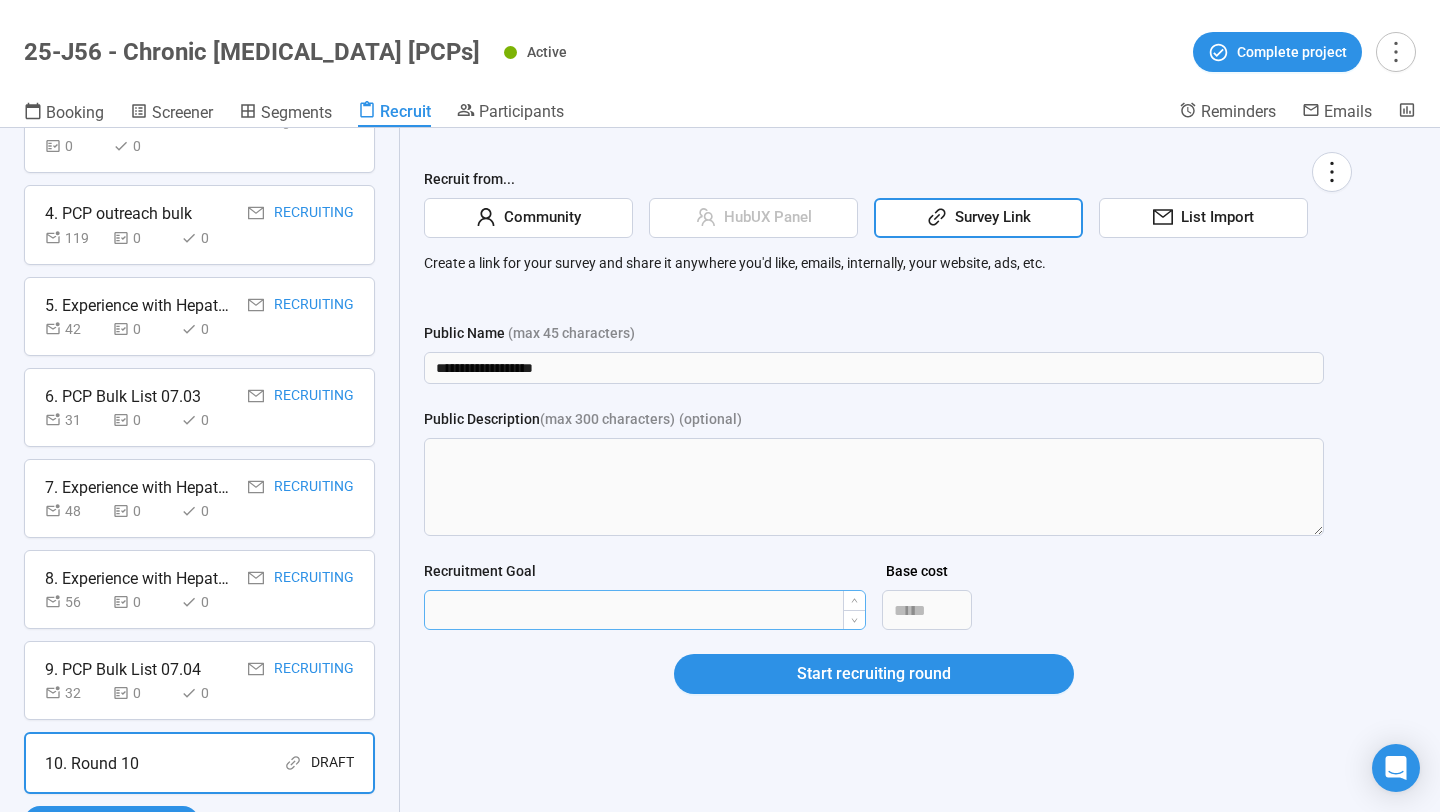 click on "Recruitment Goal" at bounding box center (645, 610) 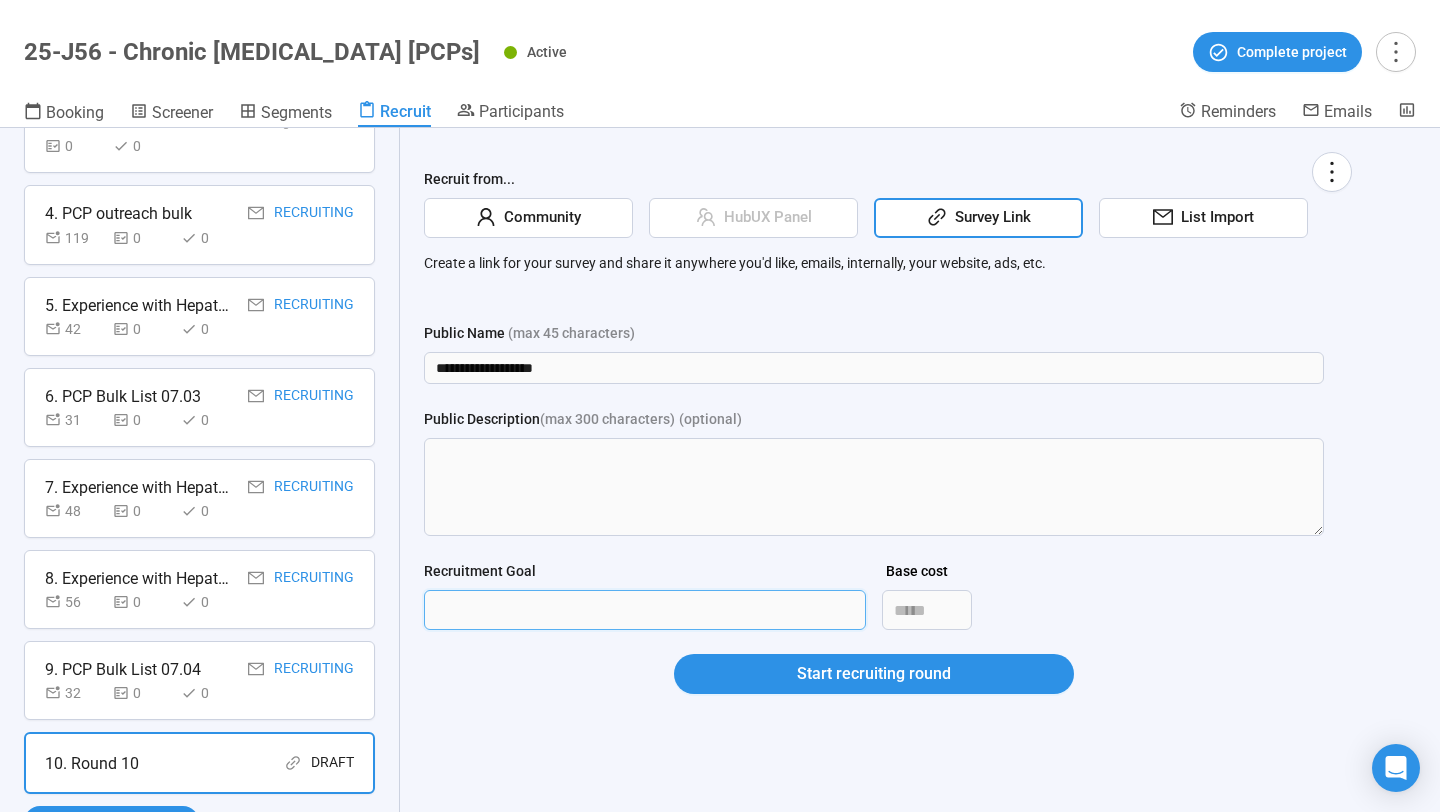 type on "**" 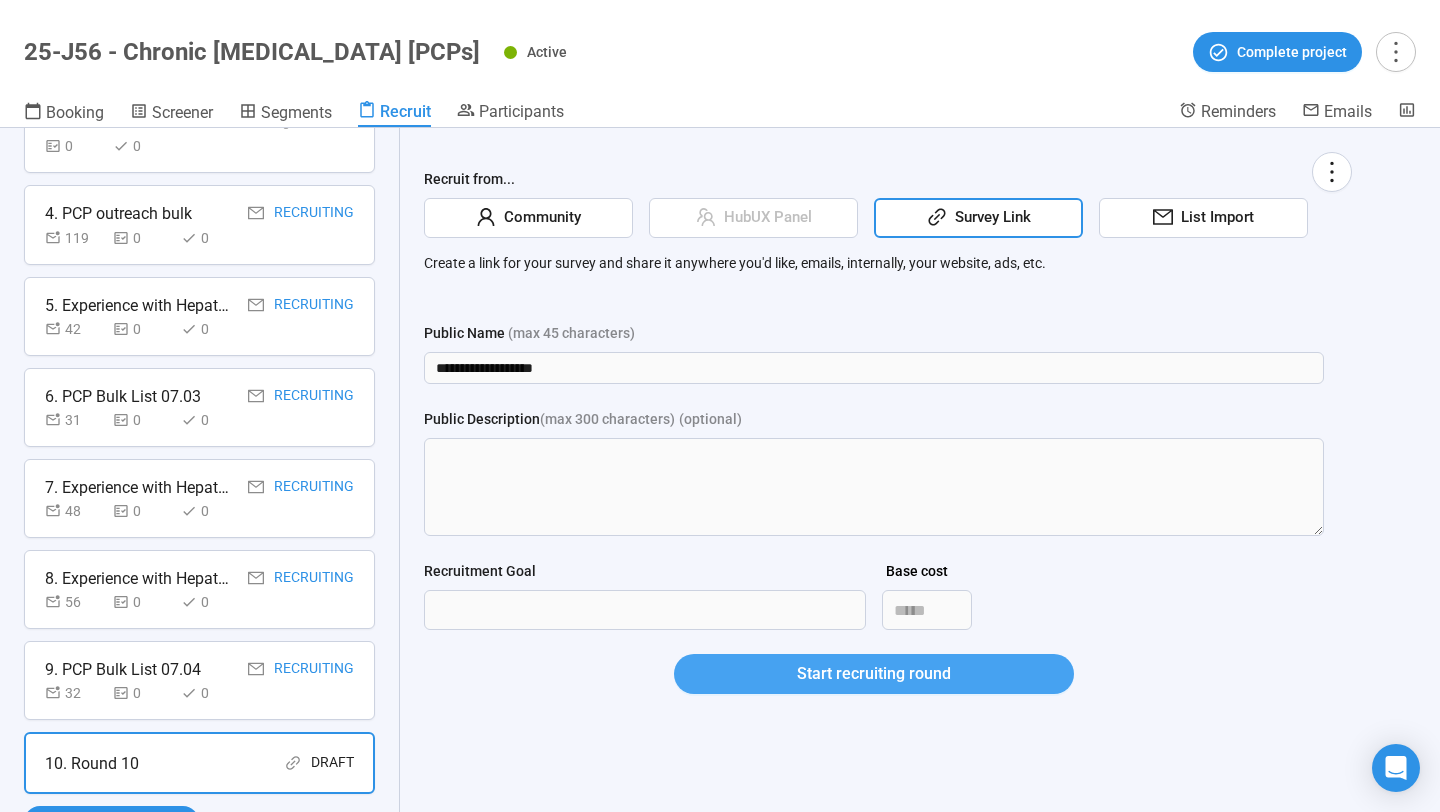 click on "Start recruiting round" at bounding box center [874, 674] 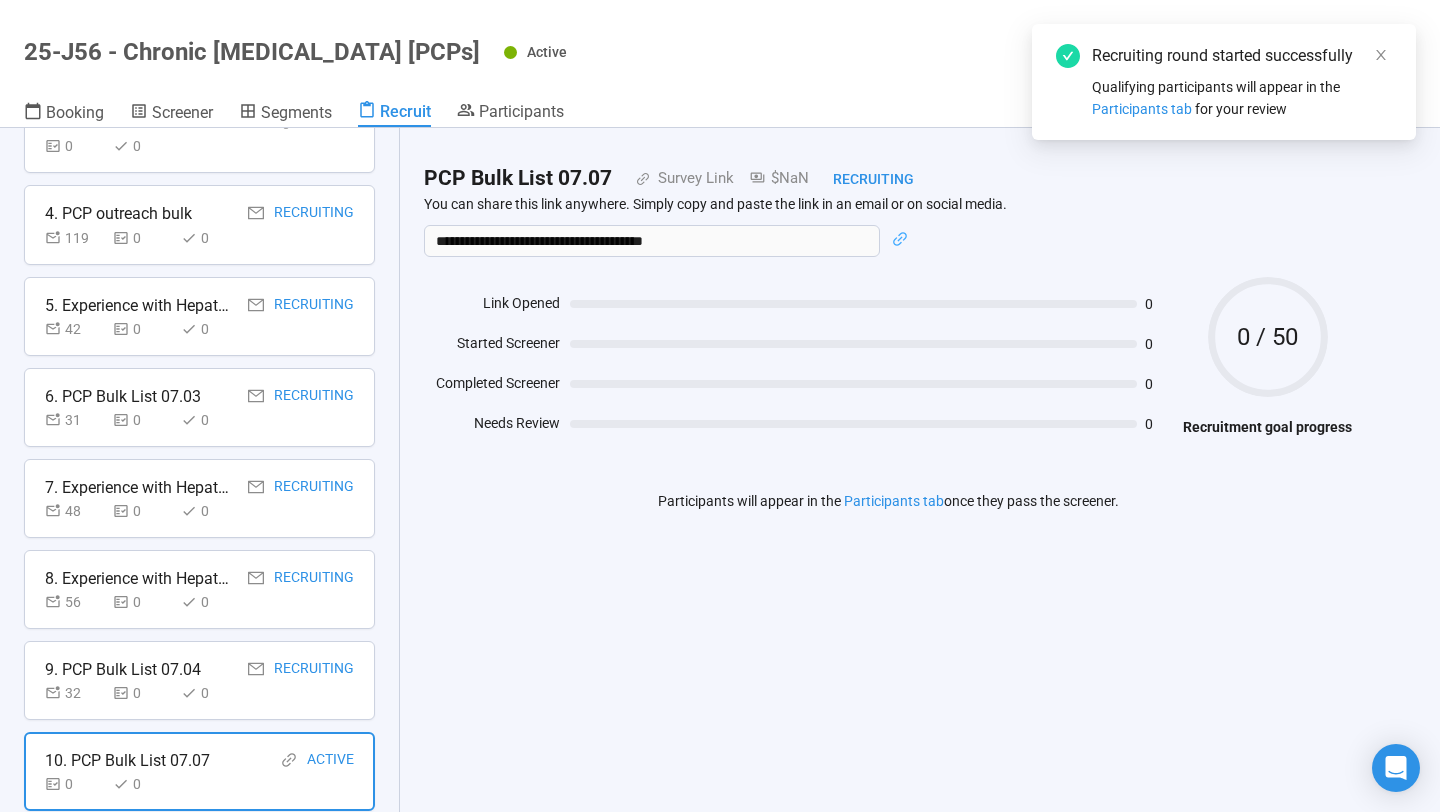 scroll, scrollTop: 414, scrollLeft: 0, axis: vertical 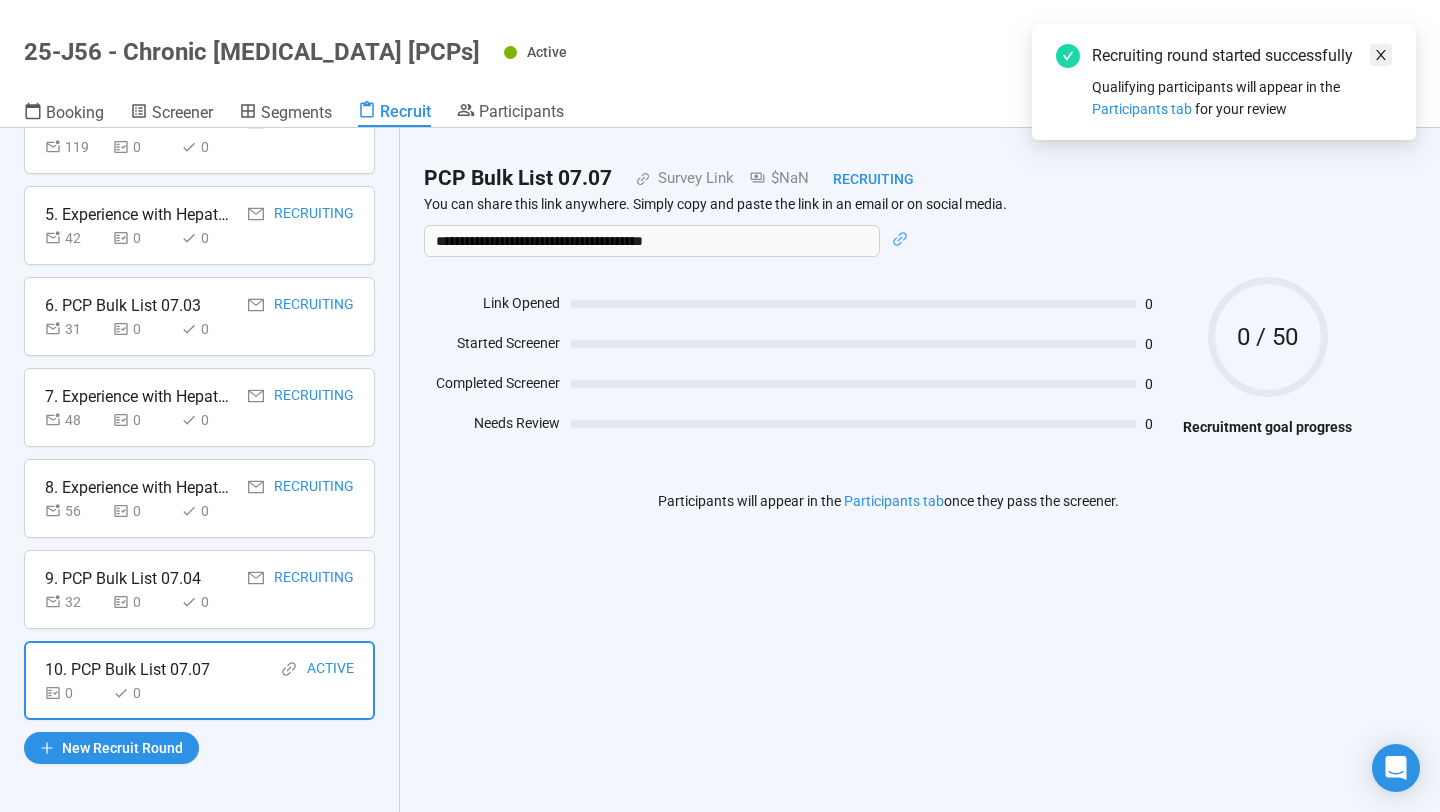 click 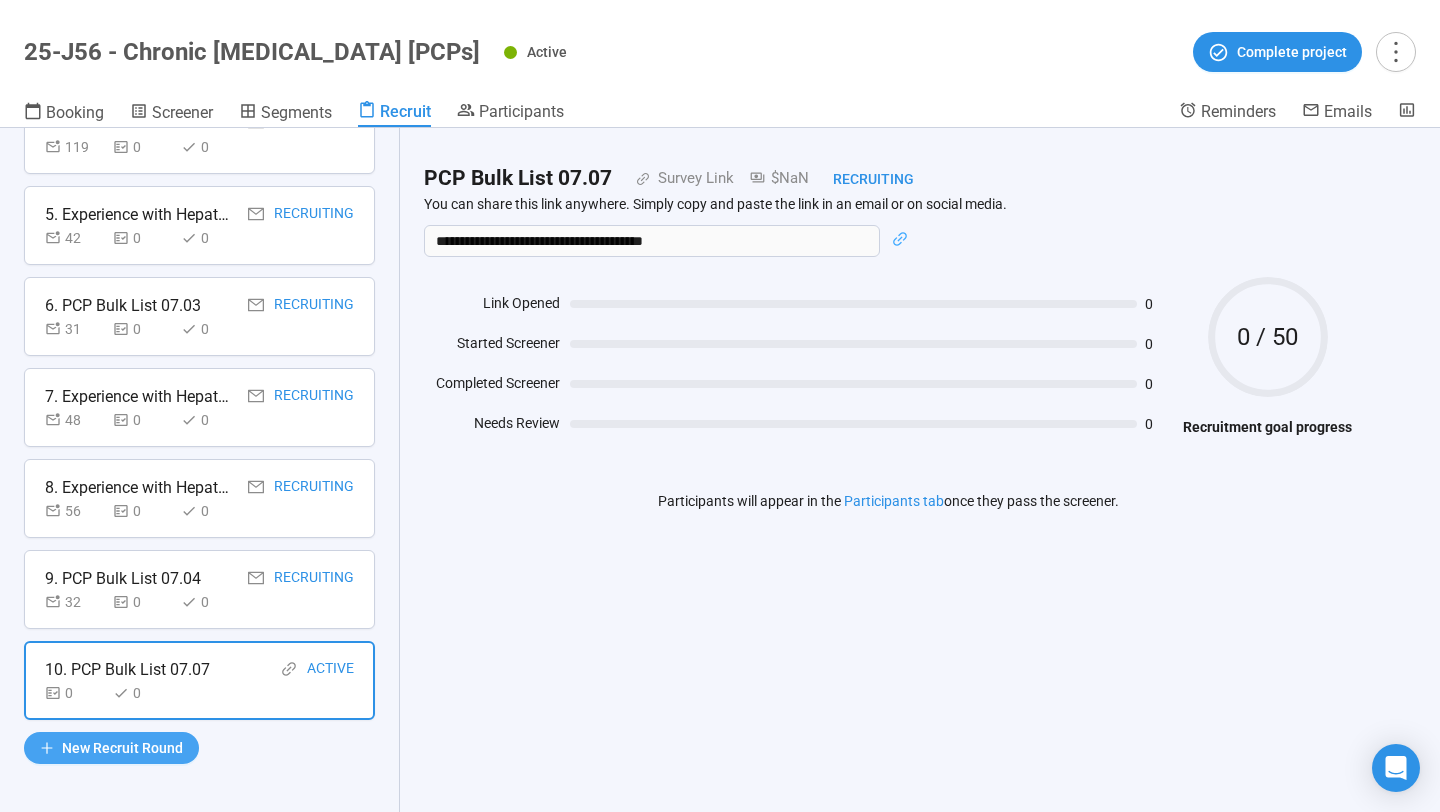 click on "New Recruit Round" at bounding box center (122, 748) 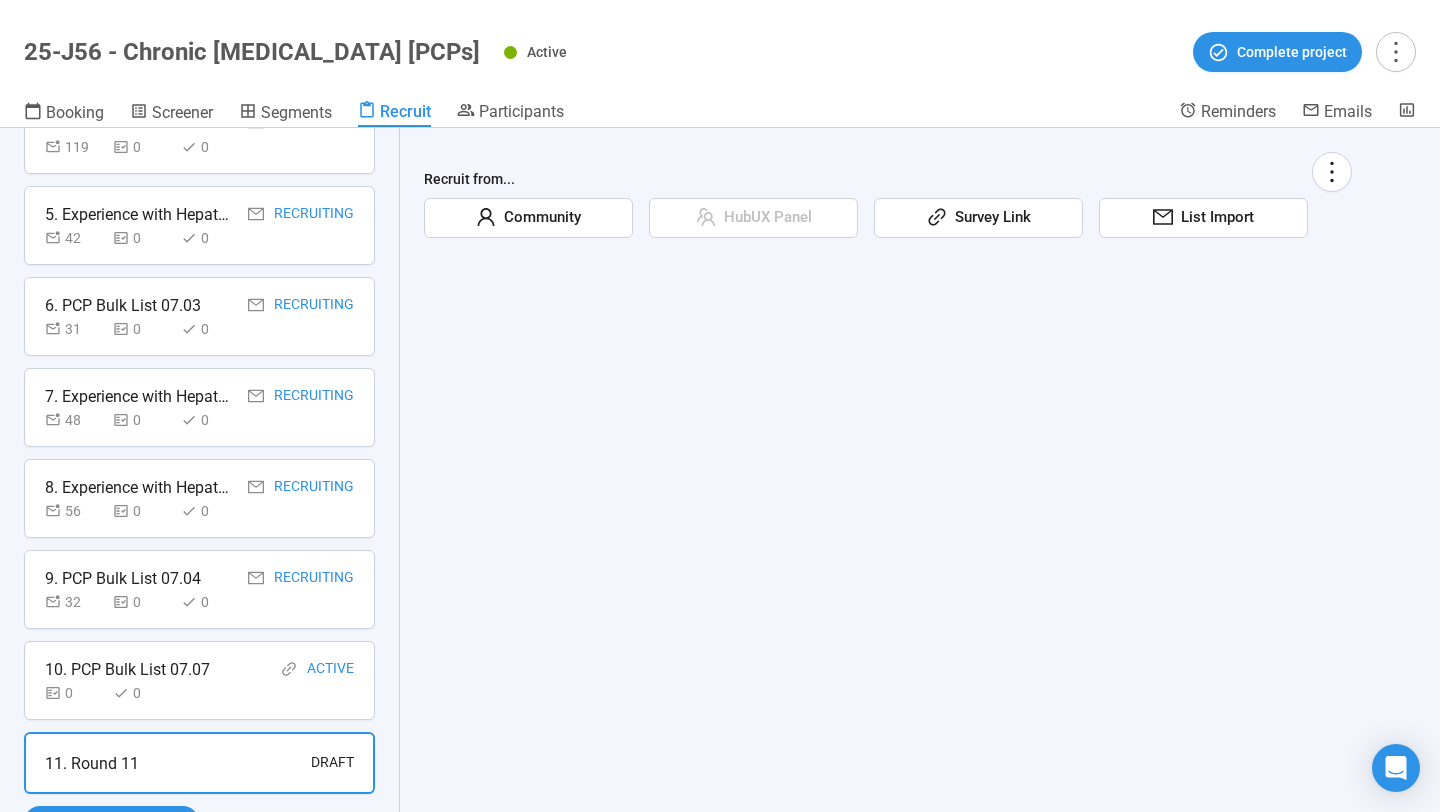 click on "0 0" at bounding box center [199, 693] 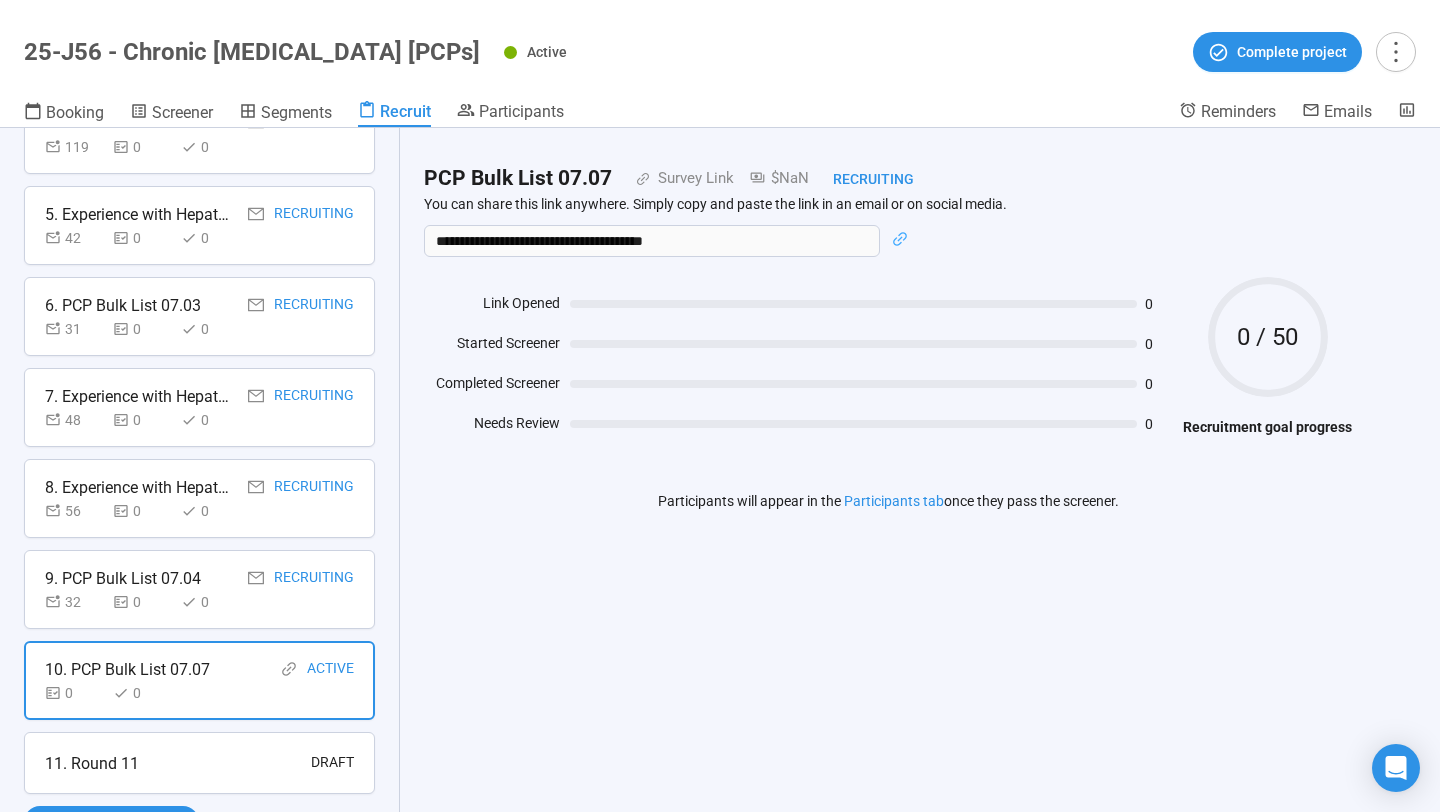 click on "11. Round 11 Draft" at bounding box center (199, 763) 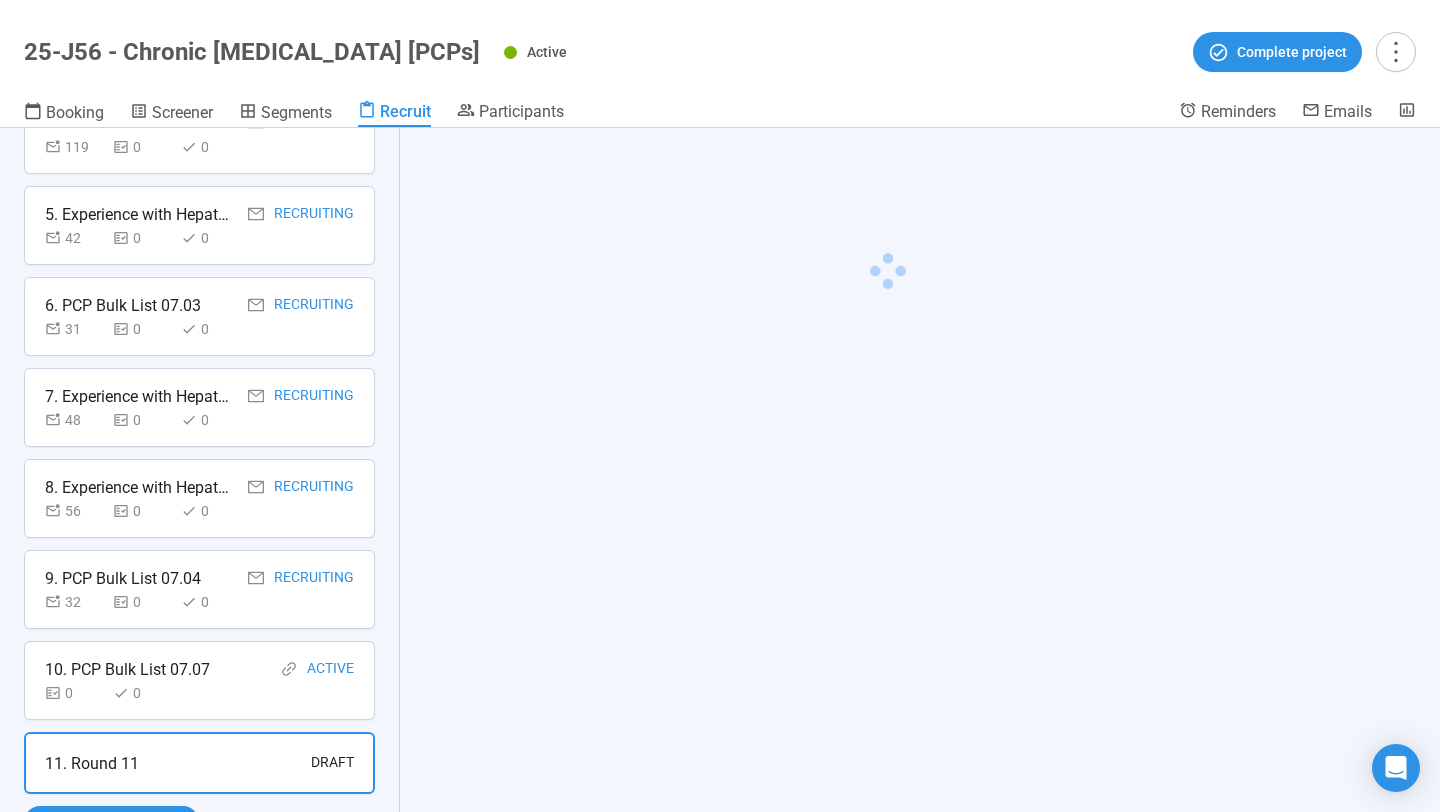 scroll, scrollTop: 488, scrollLeft: 0, axis: vertical 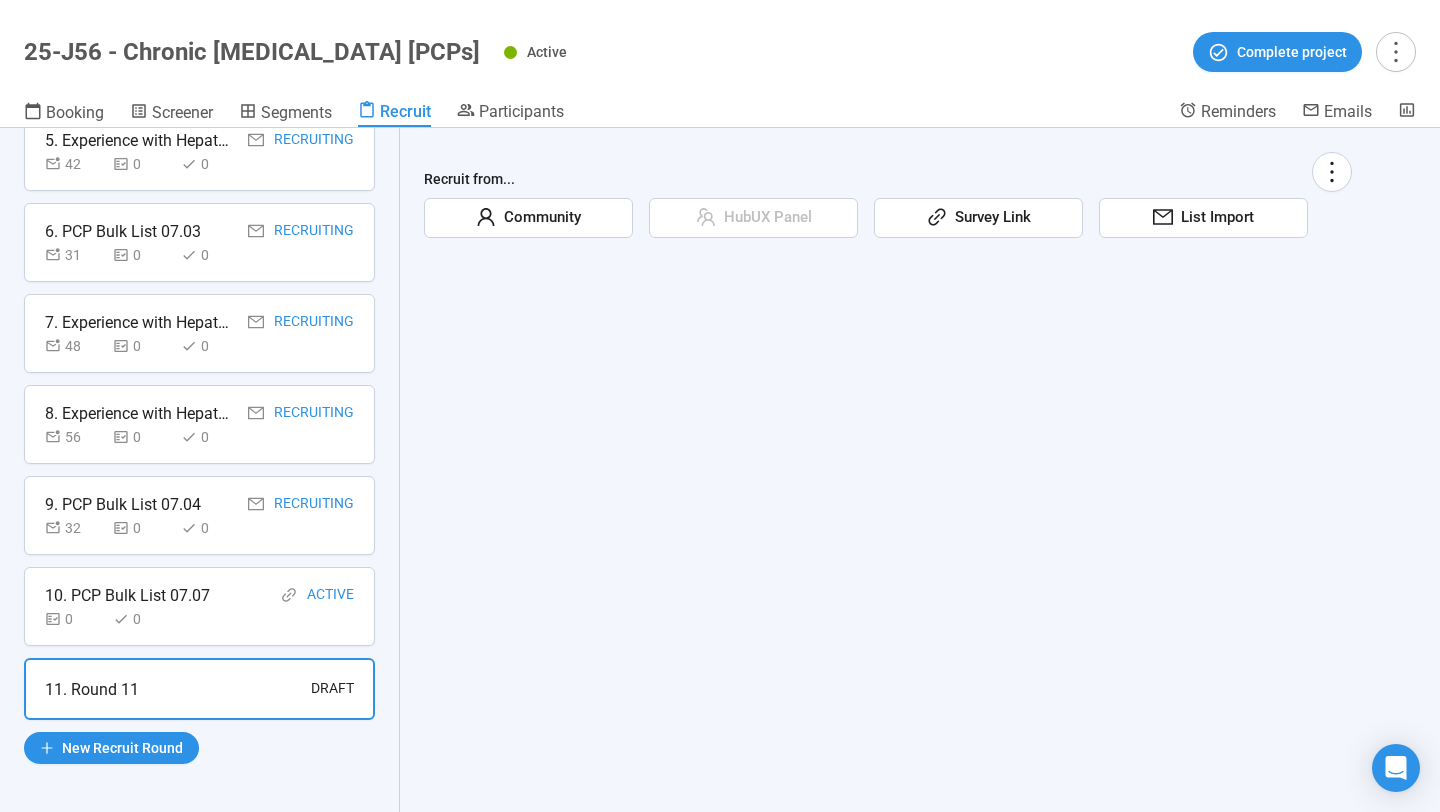 click on "List Import" at bounding box center [1213, 218] 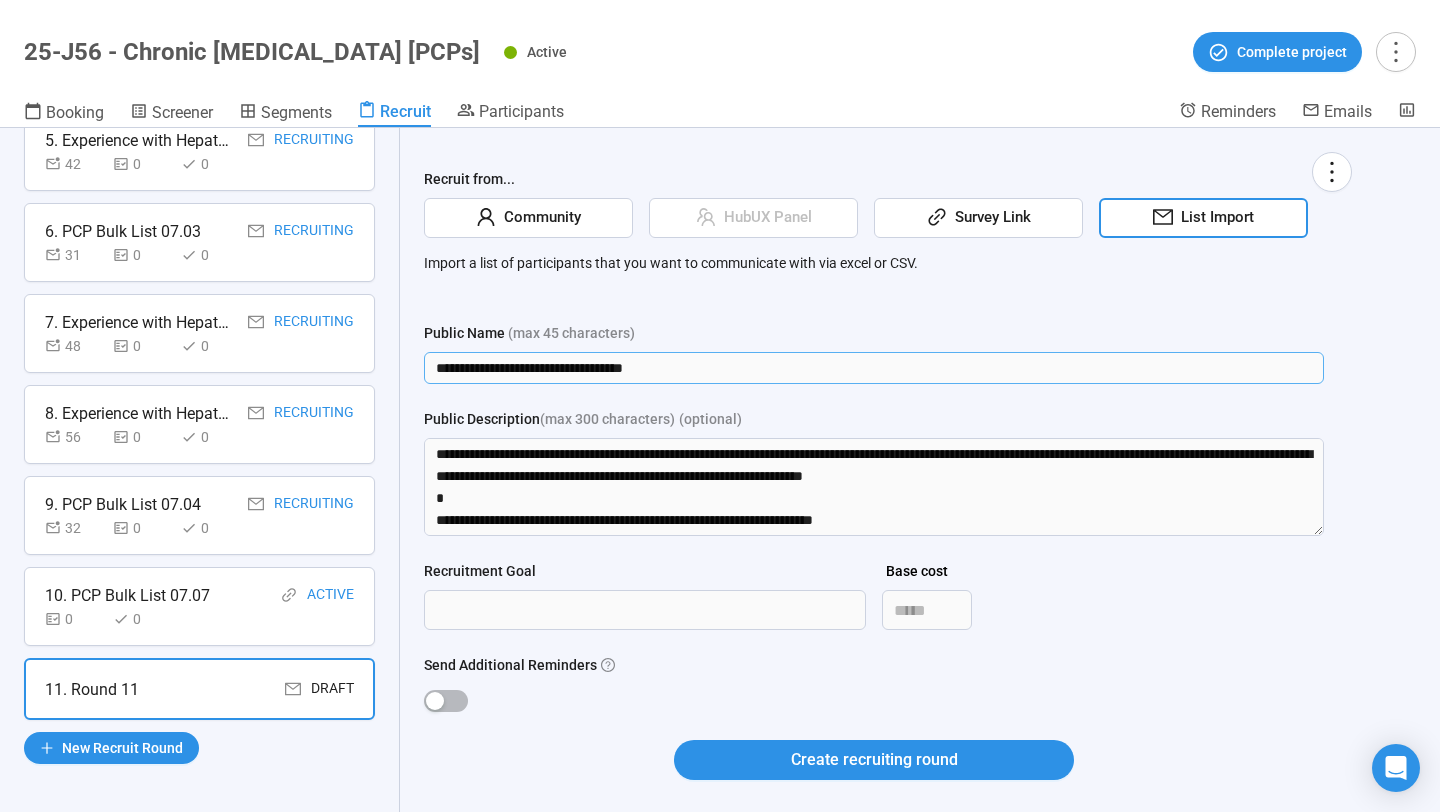 drag, startPoint x: 703, startPoint y: 368, endPoint x: 389, endPoint y: 365, distance: 314.01434 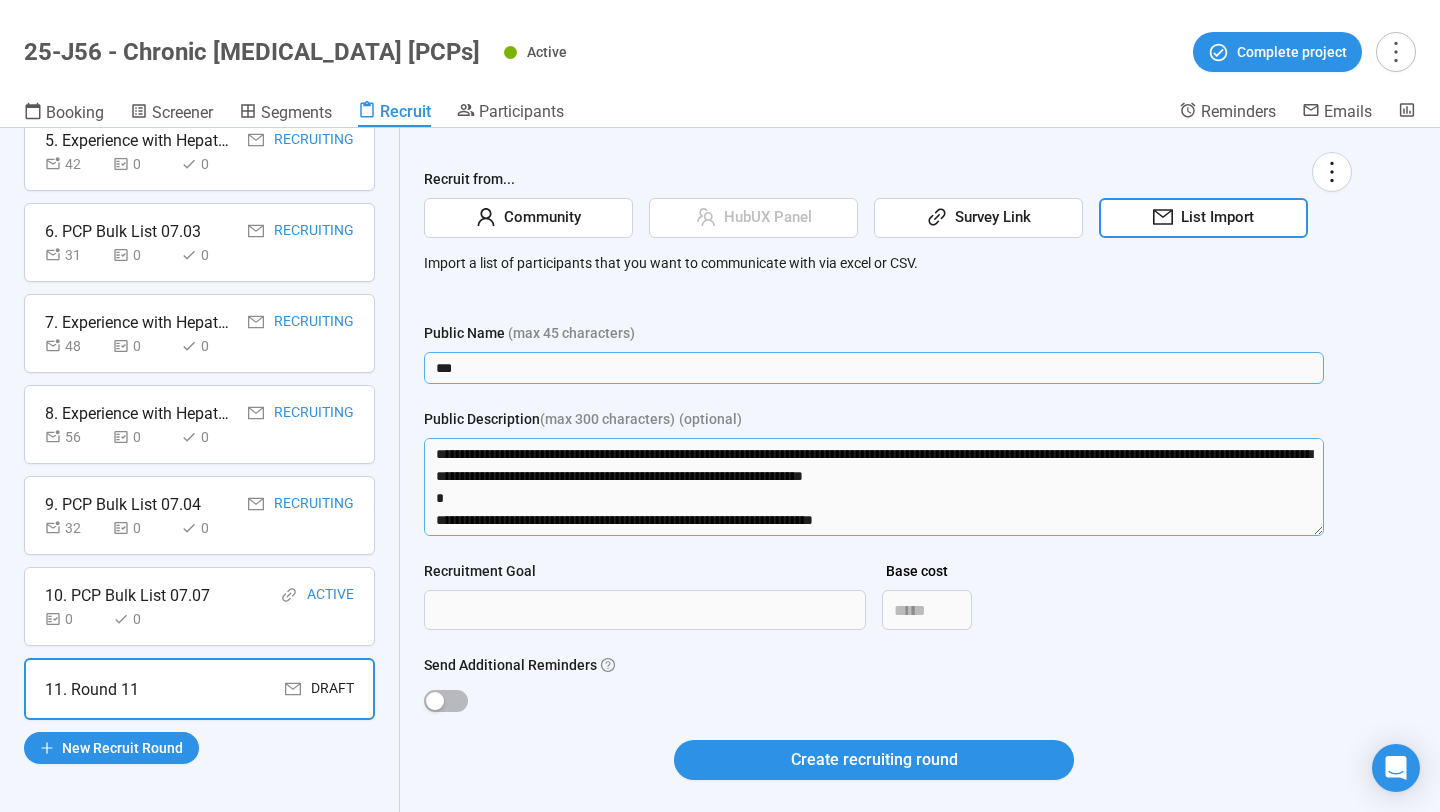 type on "**********" 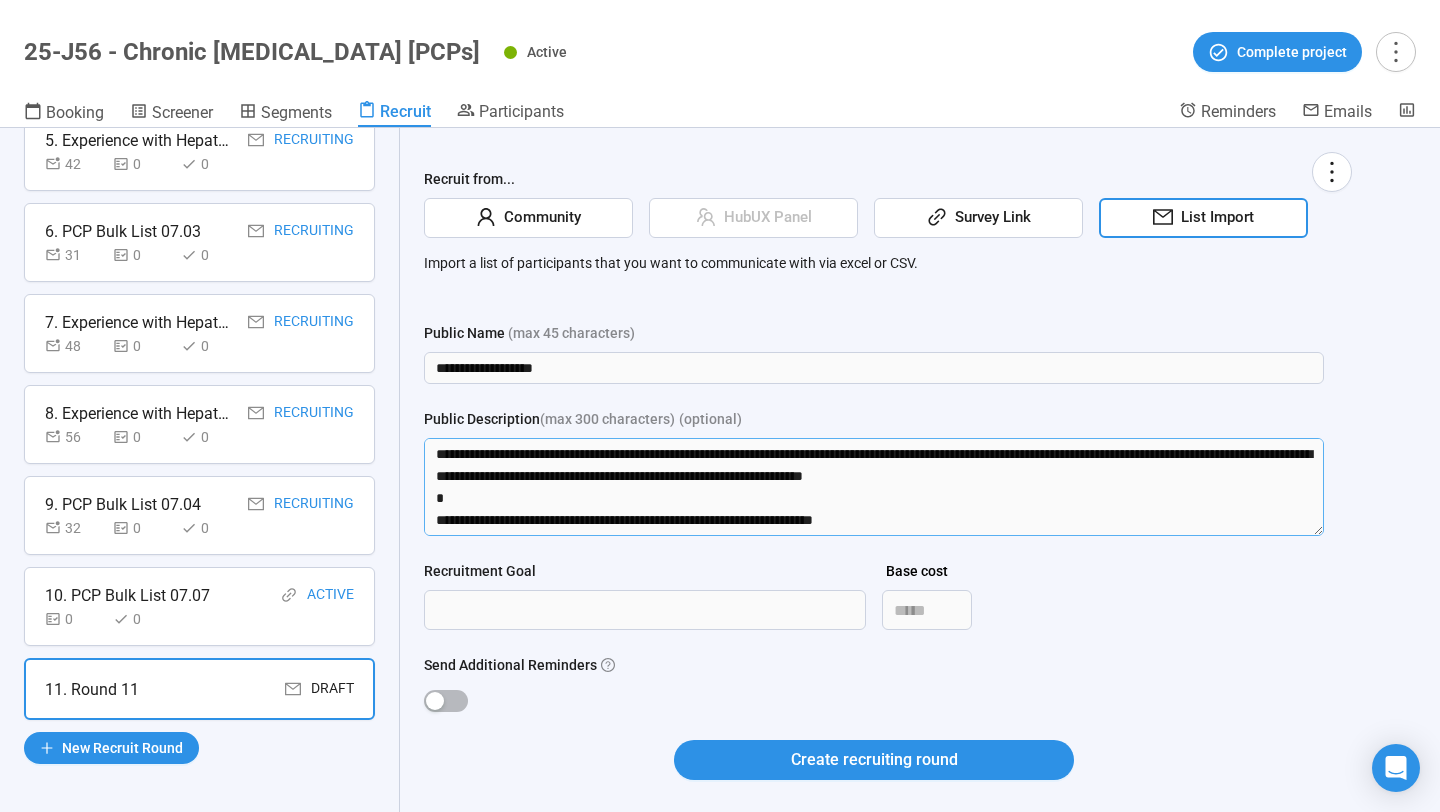 scroll, scrollTop: 330, scrollLeft: 0, axis: vertical 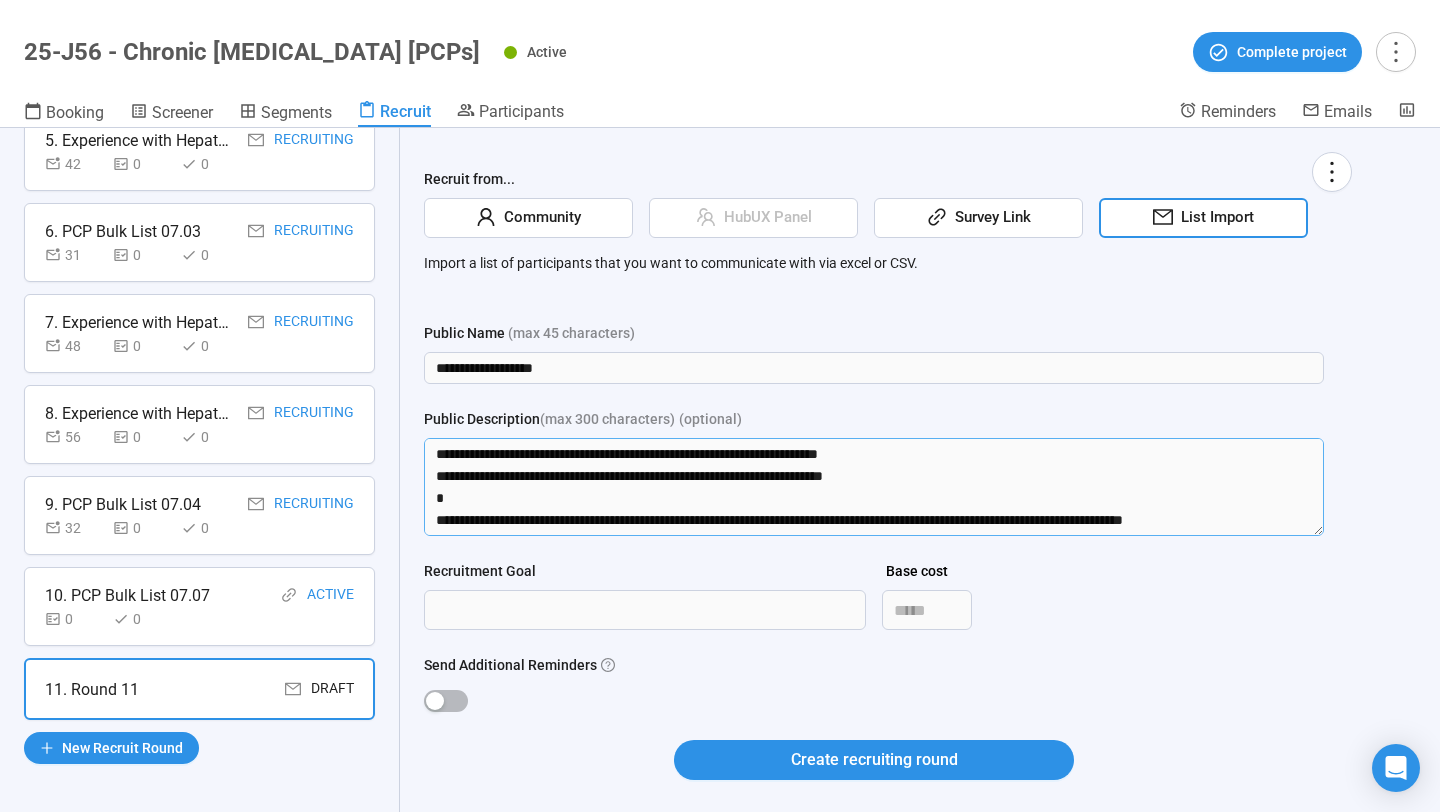 drag, startPoint x: 435, startPoint y: 453, endPoint x: 744, endPoint y: 585, distance: 336.0134 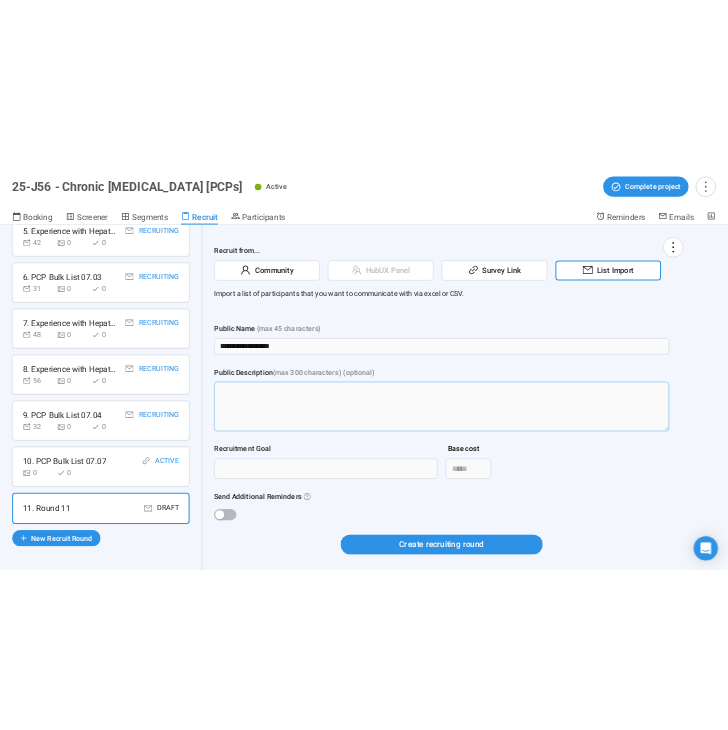 scroll, scrollTop: 0, scrollLeft: 0, axis: both 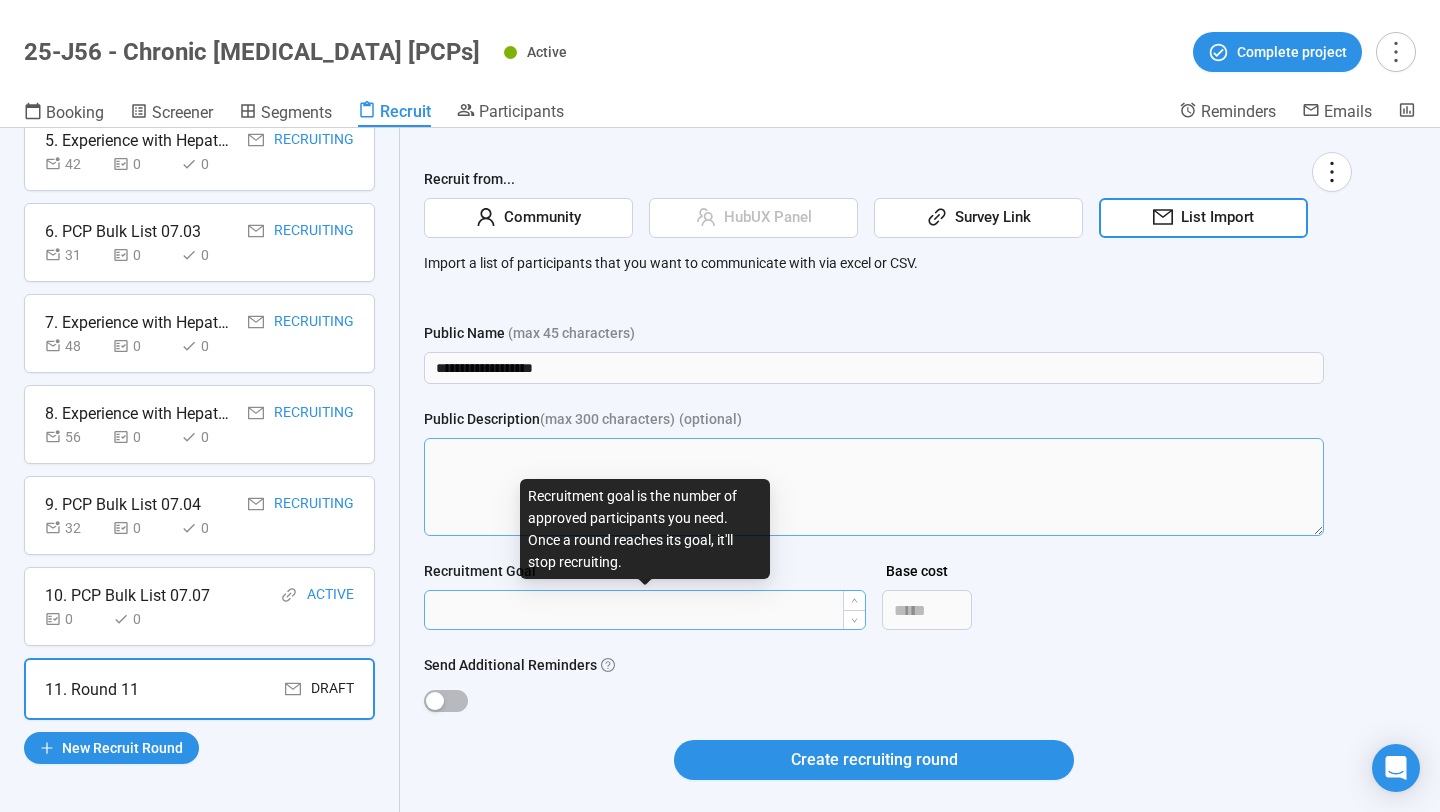 type 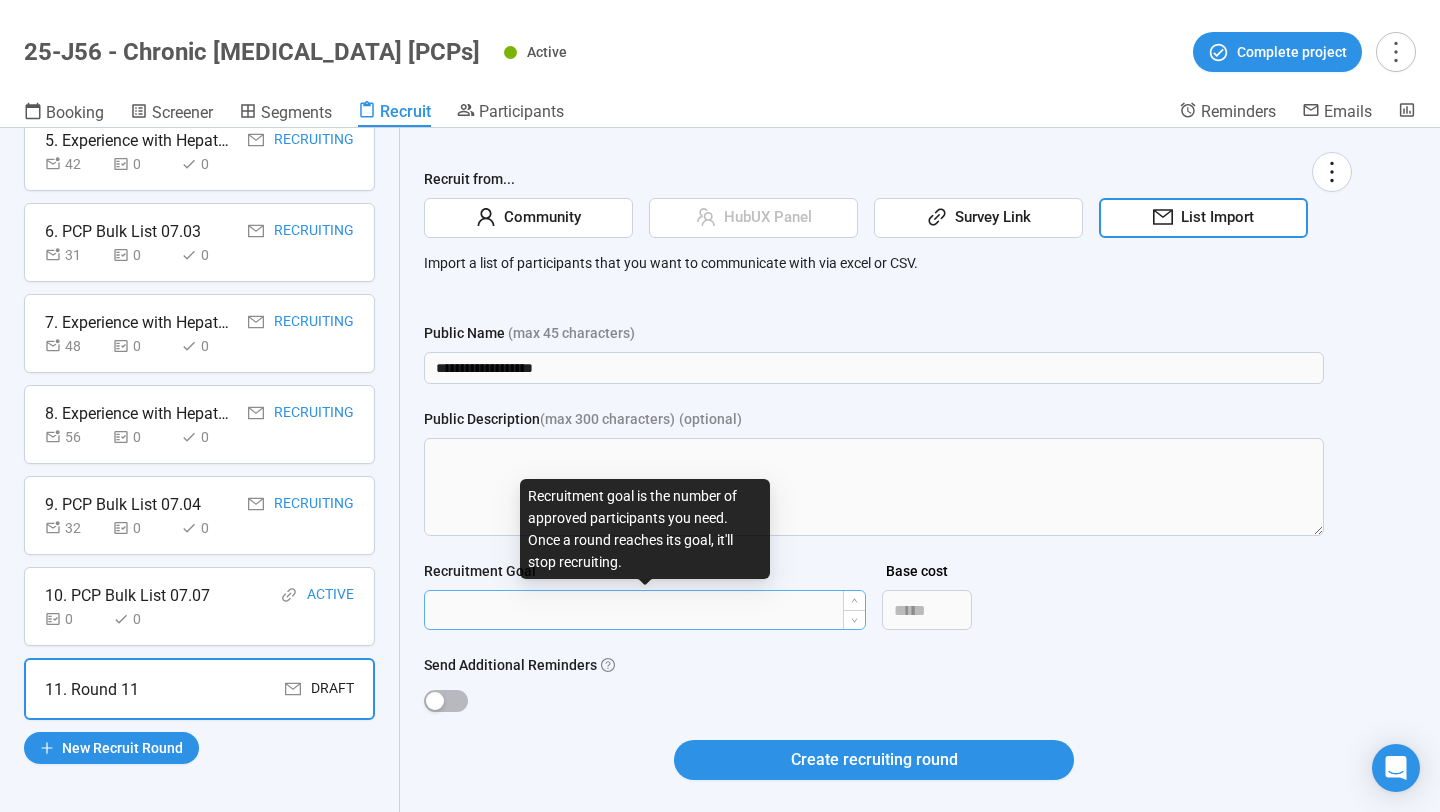 click on "Recruitment Goal" at bounding box center [645, 610] 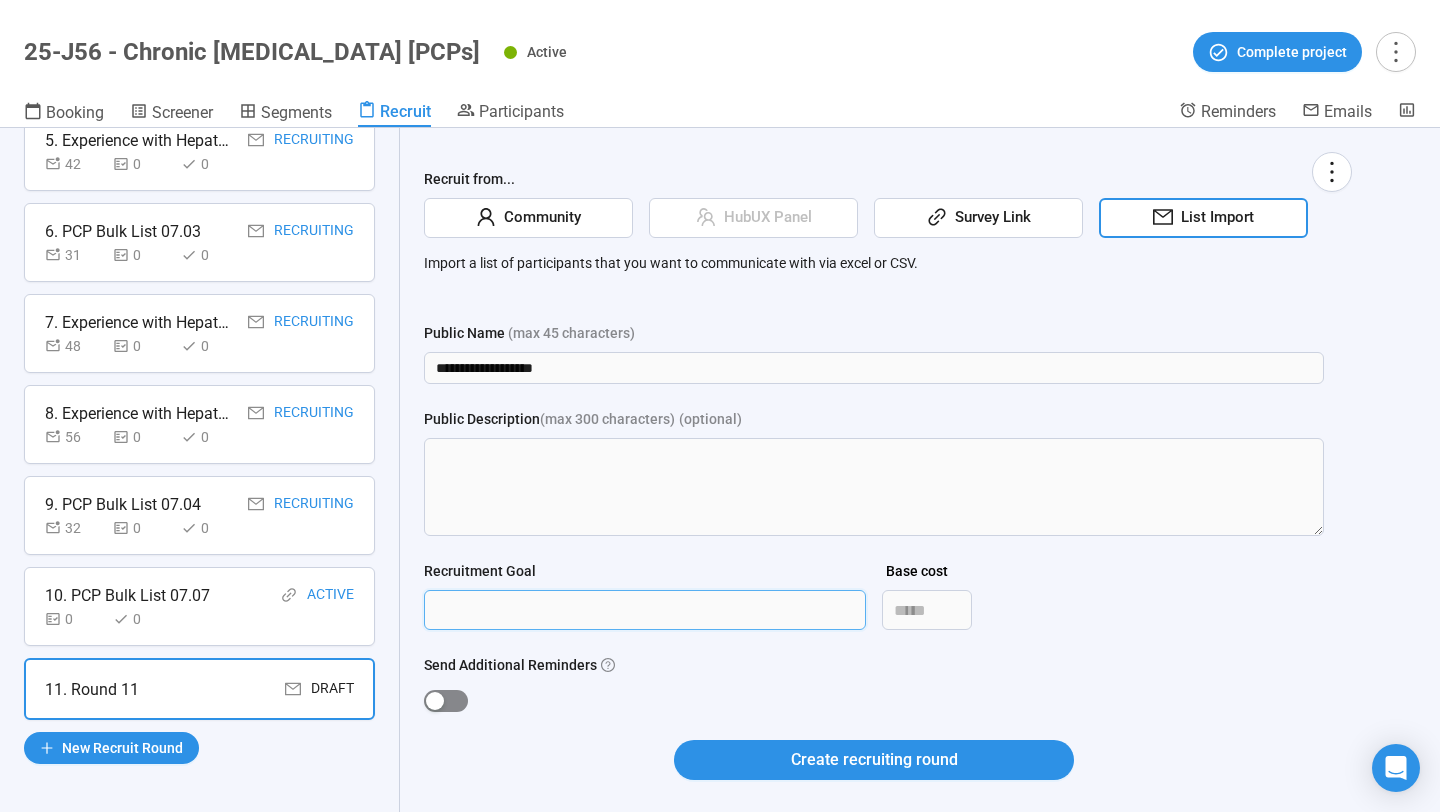 type on "**" 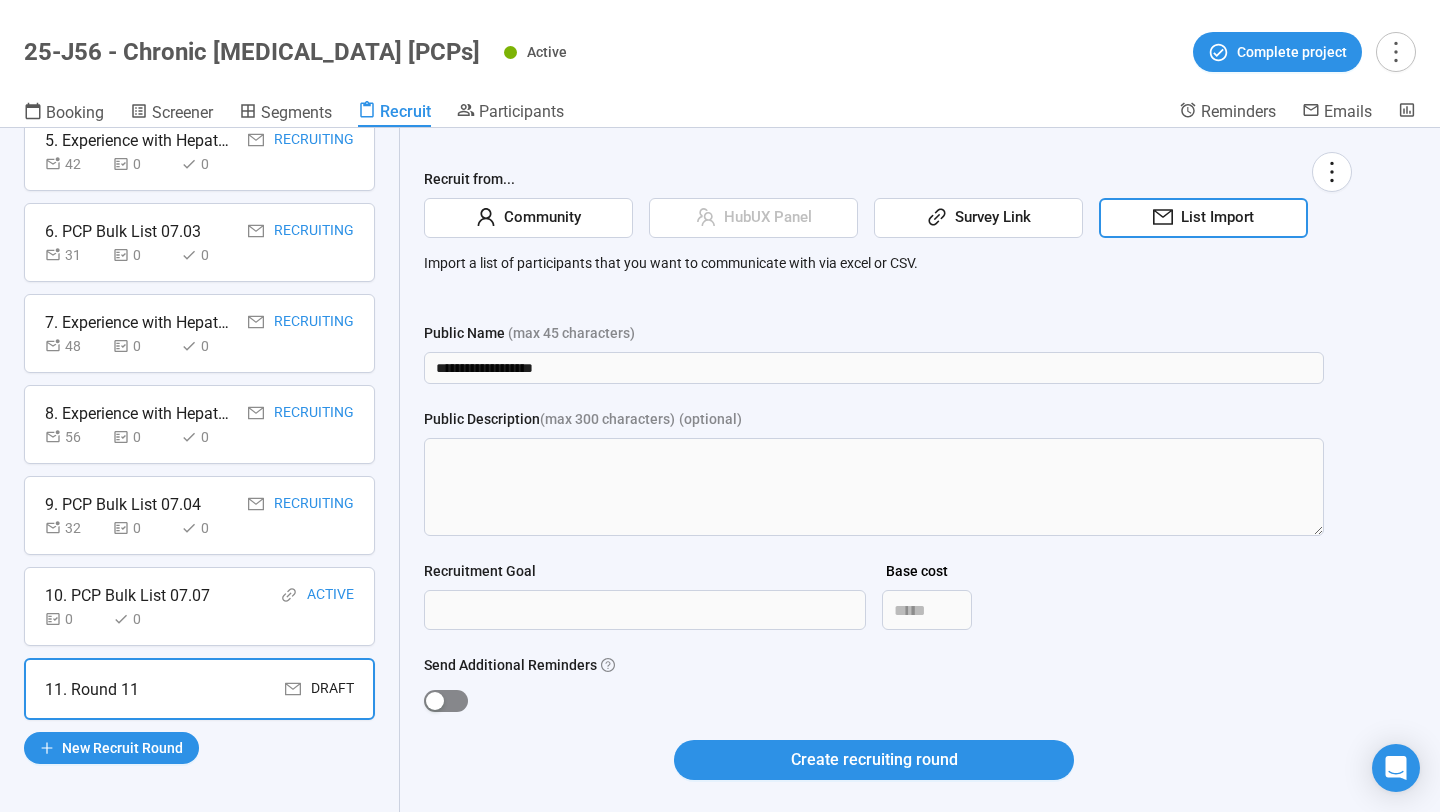 click at bounding box center (446, 701) 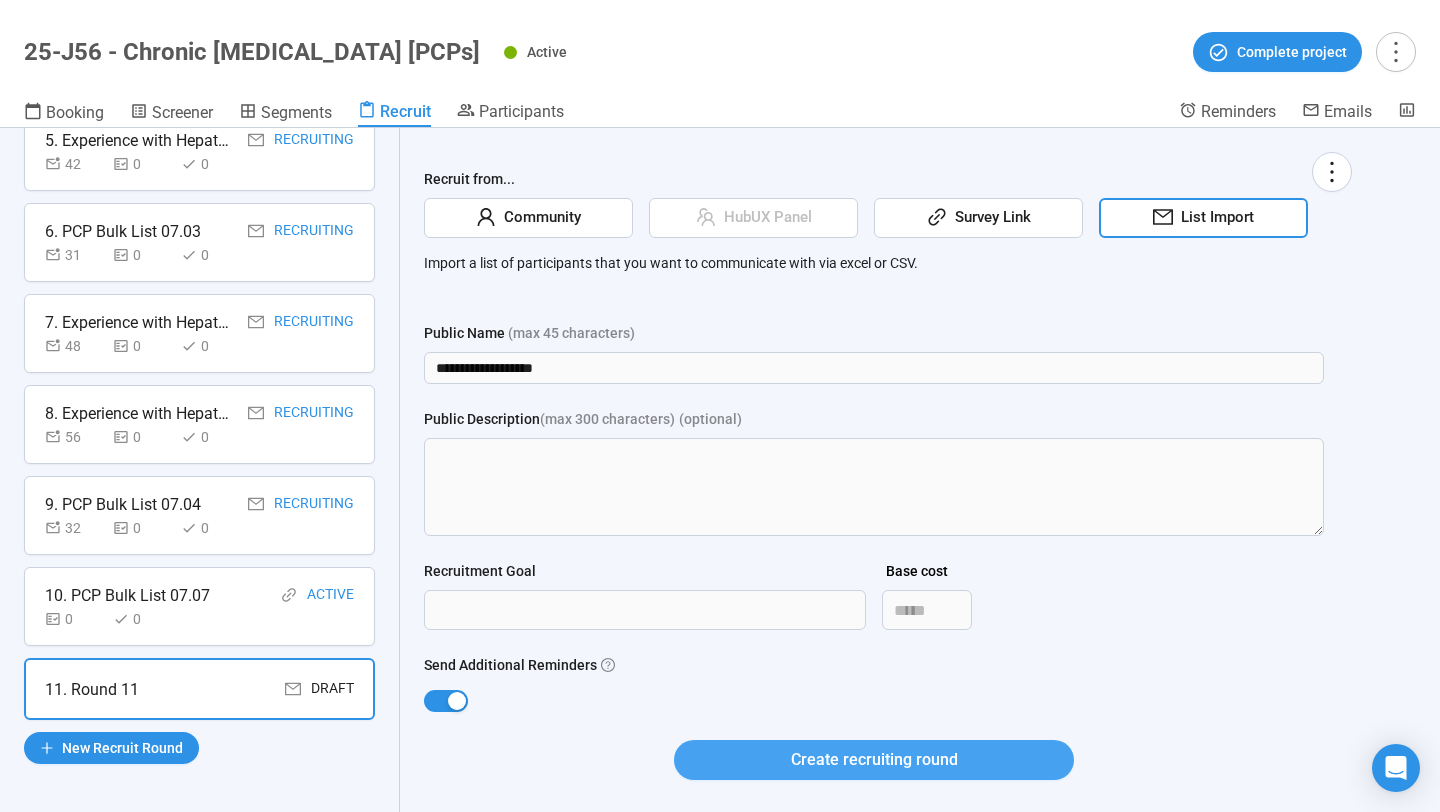 click on "Create recruiting round" at bounding box center (874, 760) 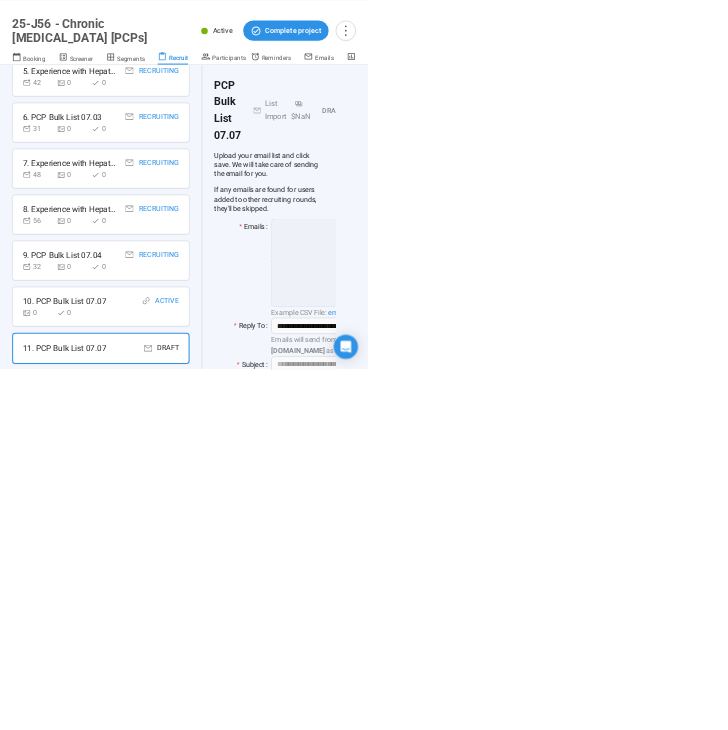 scroll, scrollTop: 488, scrollLeft: 0, axis: vertical 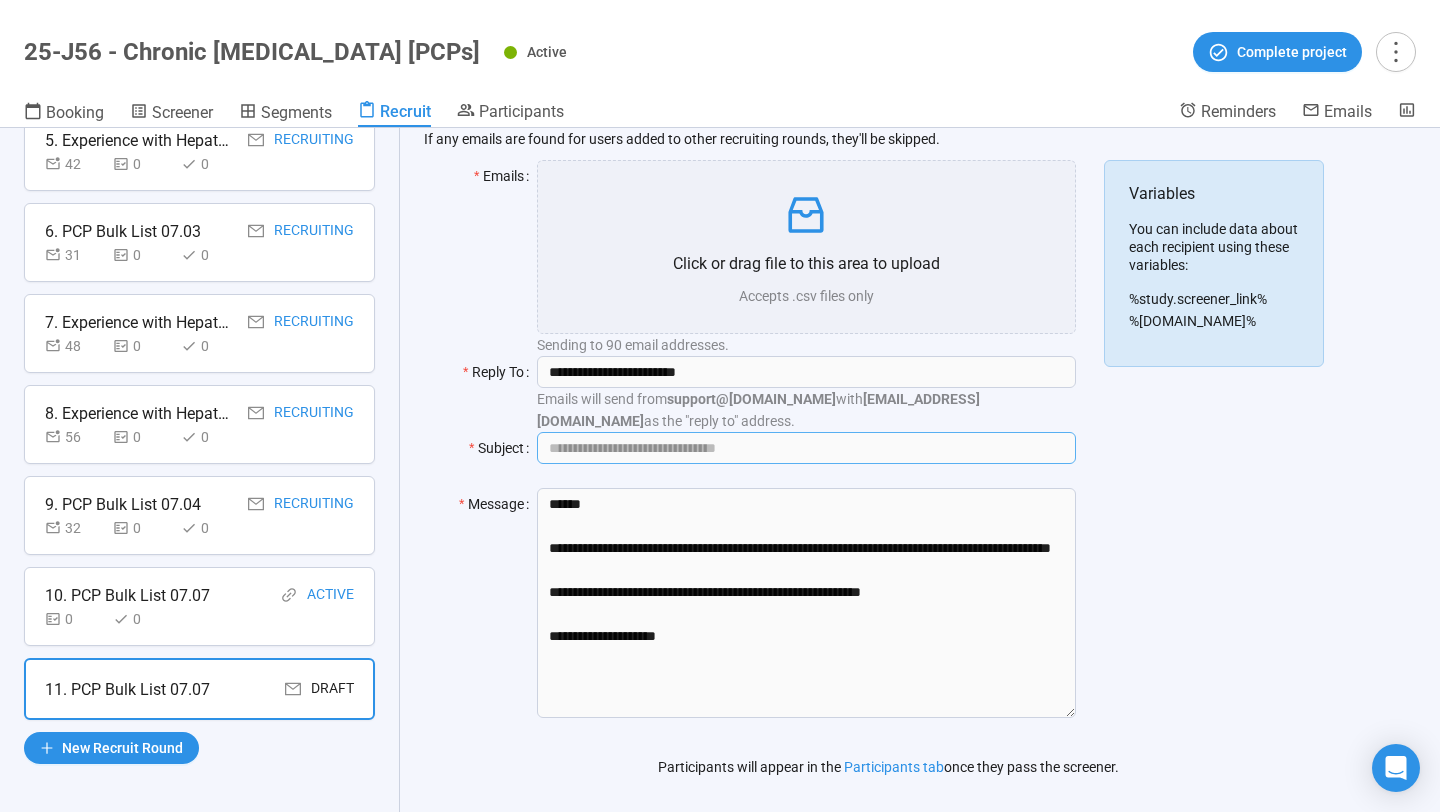 click on "Subject" at bounding box center [806, 448] 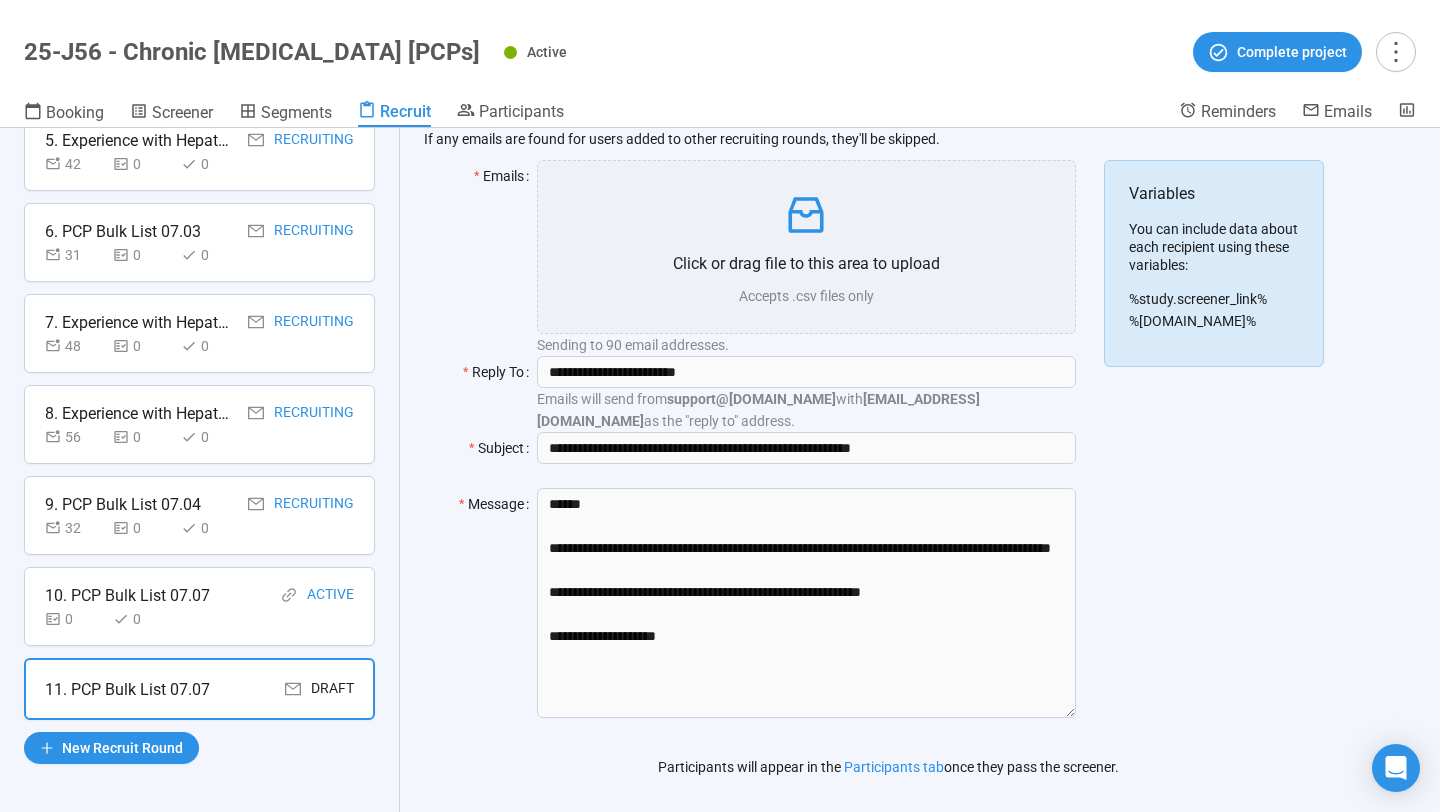 click on "Variables You can include data about each recipient using these variables: %study.screener_link% %[DOMAIN_NAME]%" at bounding box center [1214, 451] 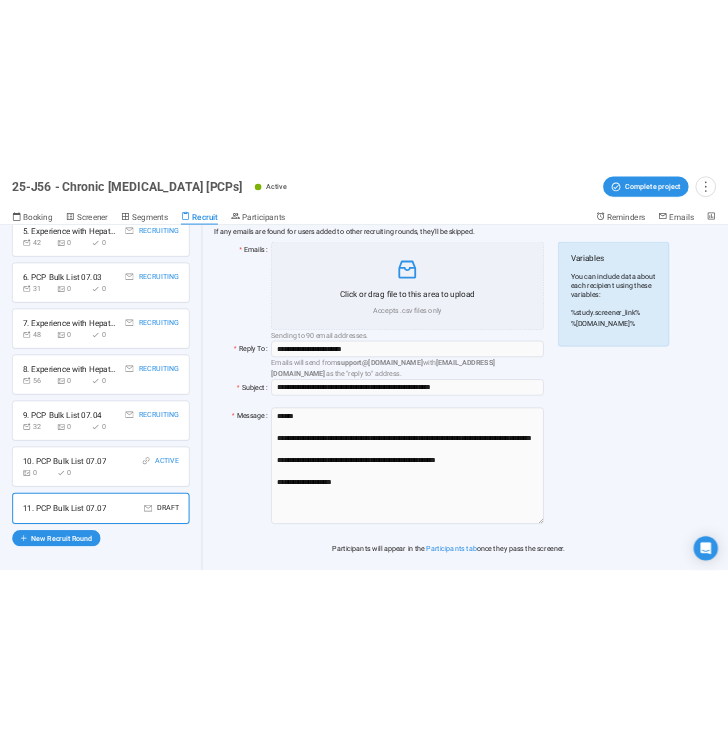 scroll, scrollTop: 0, scrollLeft: 0, axis: both 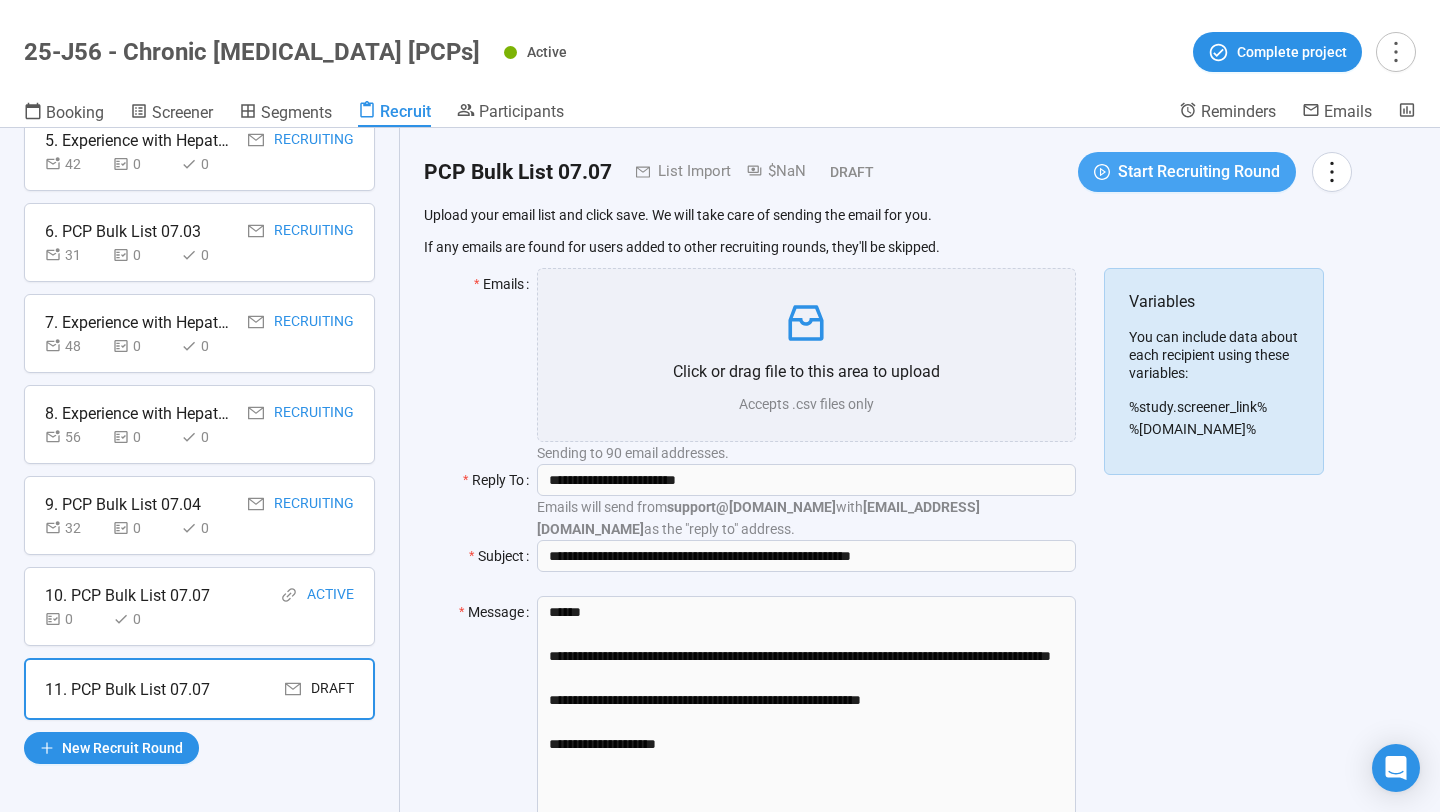 click on "Start Recruiting Round" at bounding box center [1187, 172] 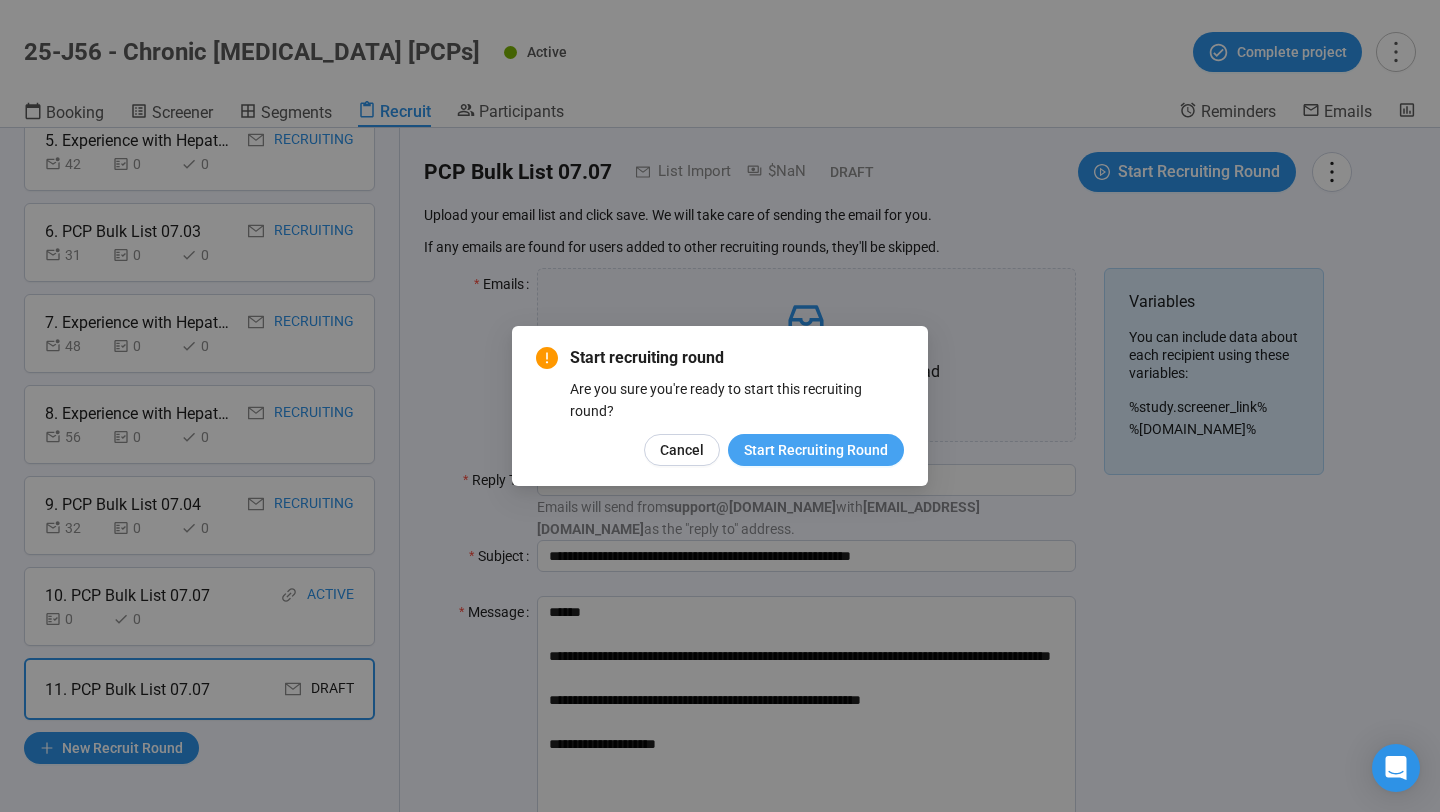 click on "Start Recruiting Round" at bounding box center [816, 450] 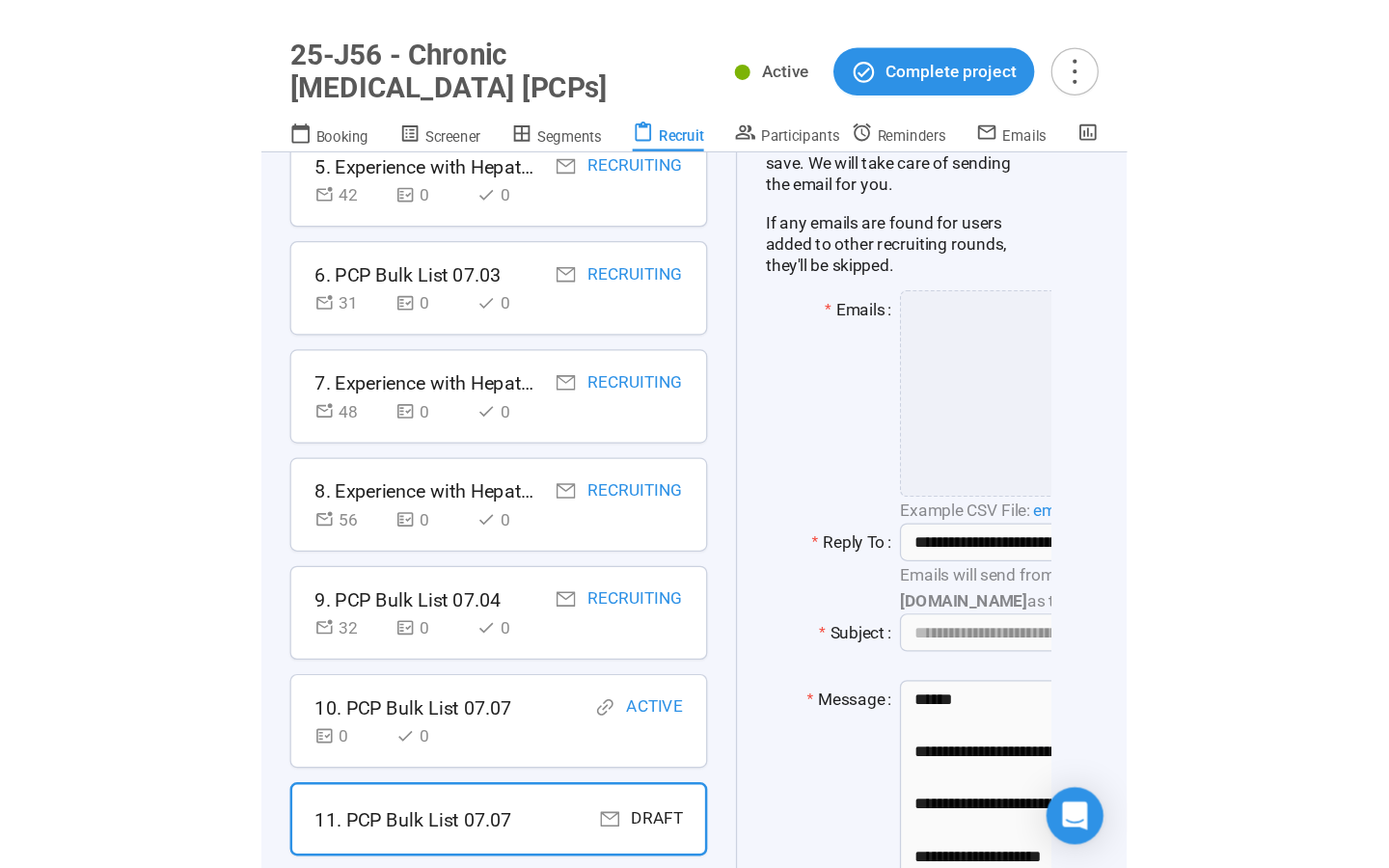 scroll, scrollTop: 193, scrollLeft: 0, axis: vertical 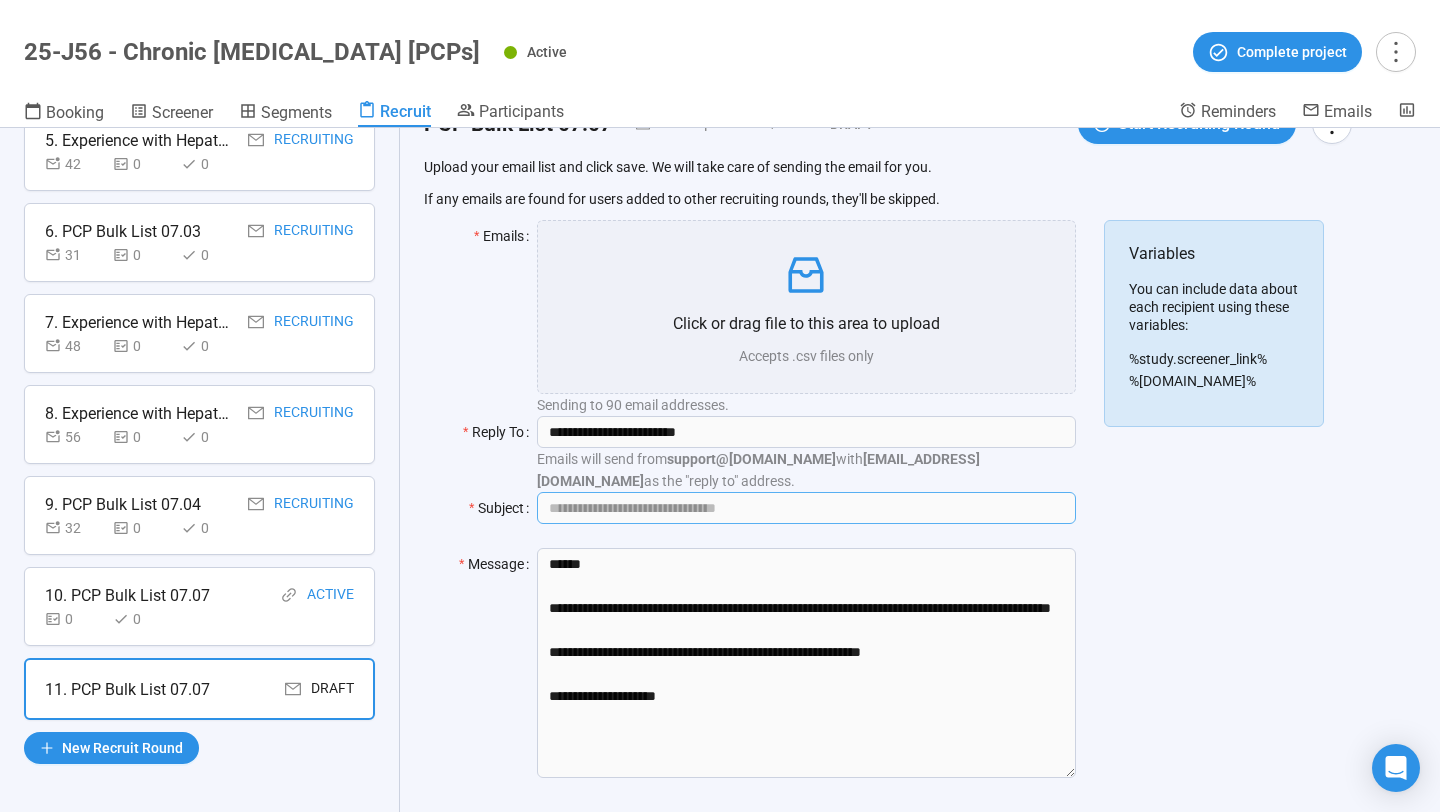 click on "Subject" at bounding box center (806, 508) 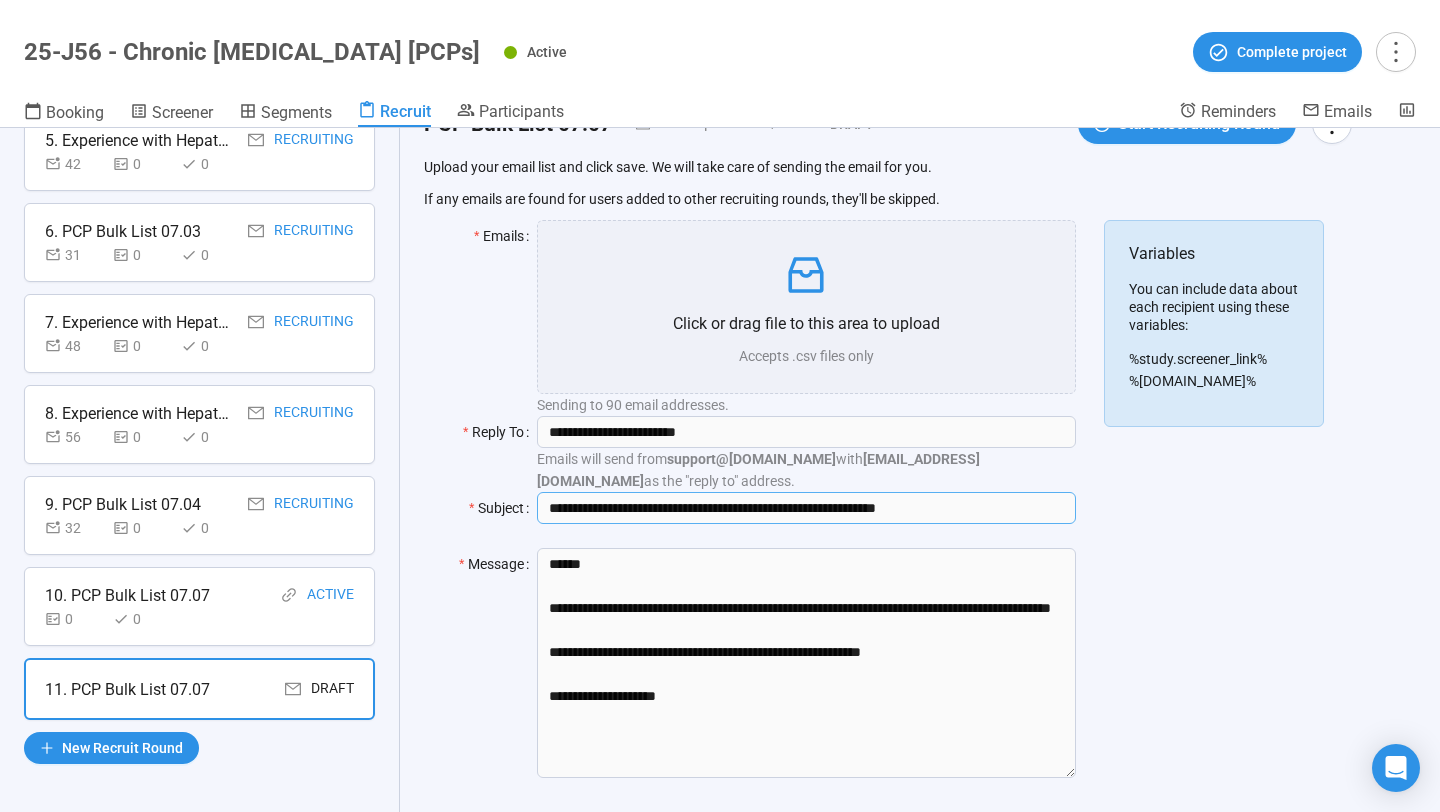 drag, startPoint x: 981, startPoint y: 509, endPoint x: 531, endPoint y: 496, distance: 450.18774 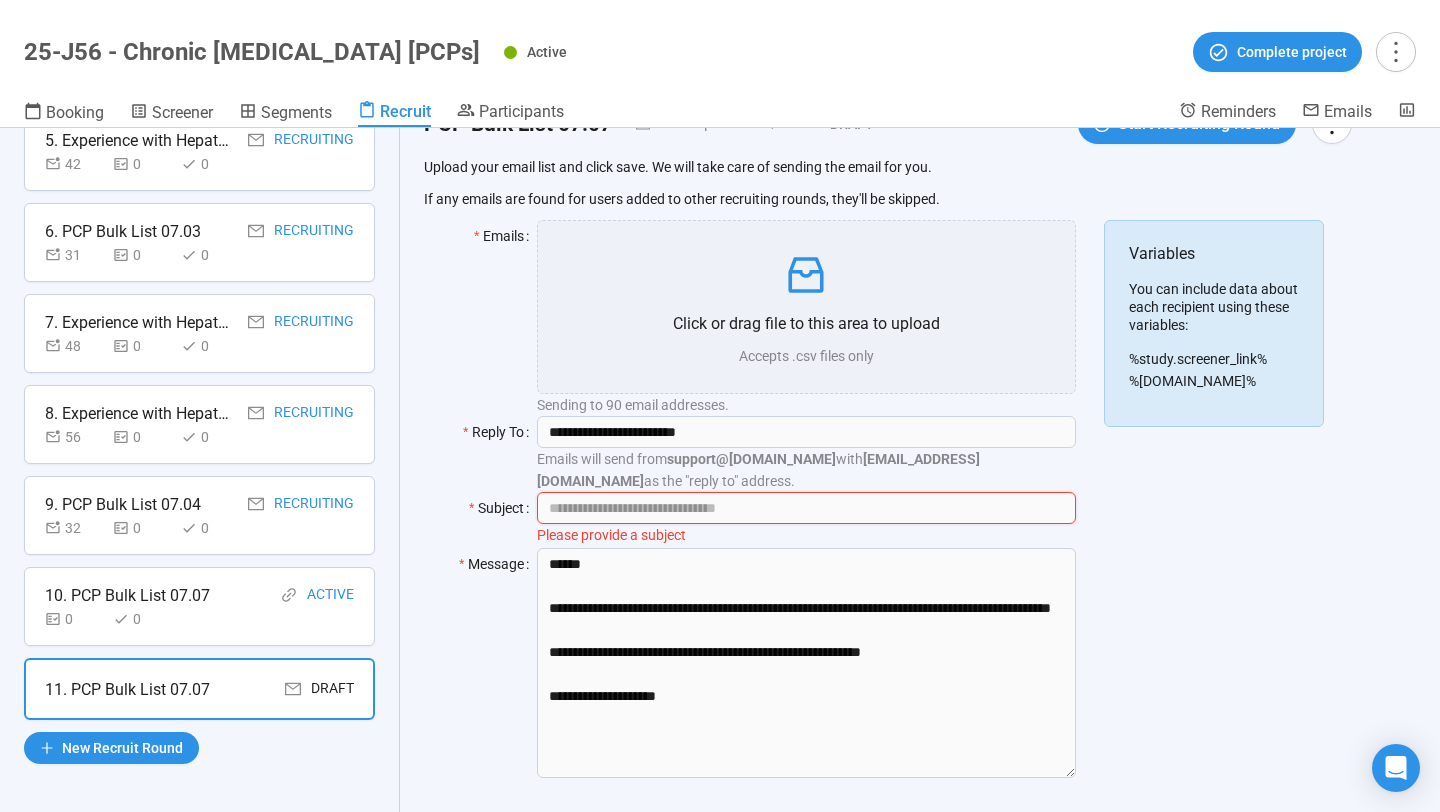 click on "Subject" at bounding box center (806, 508) 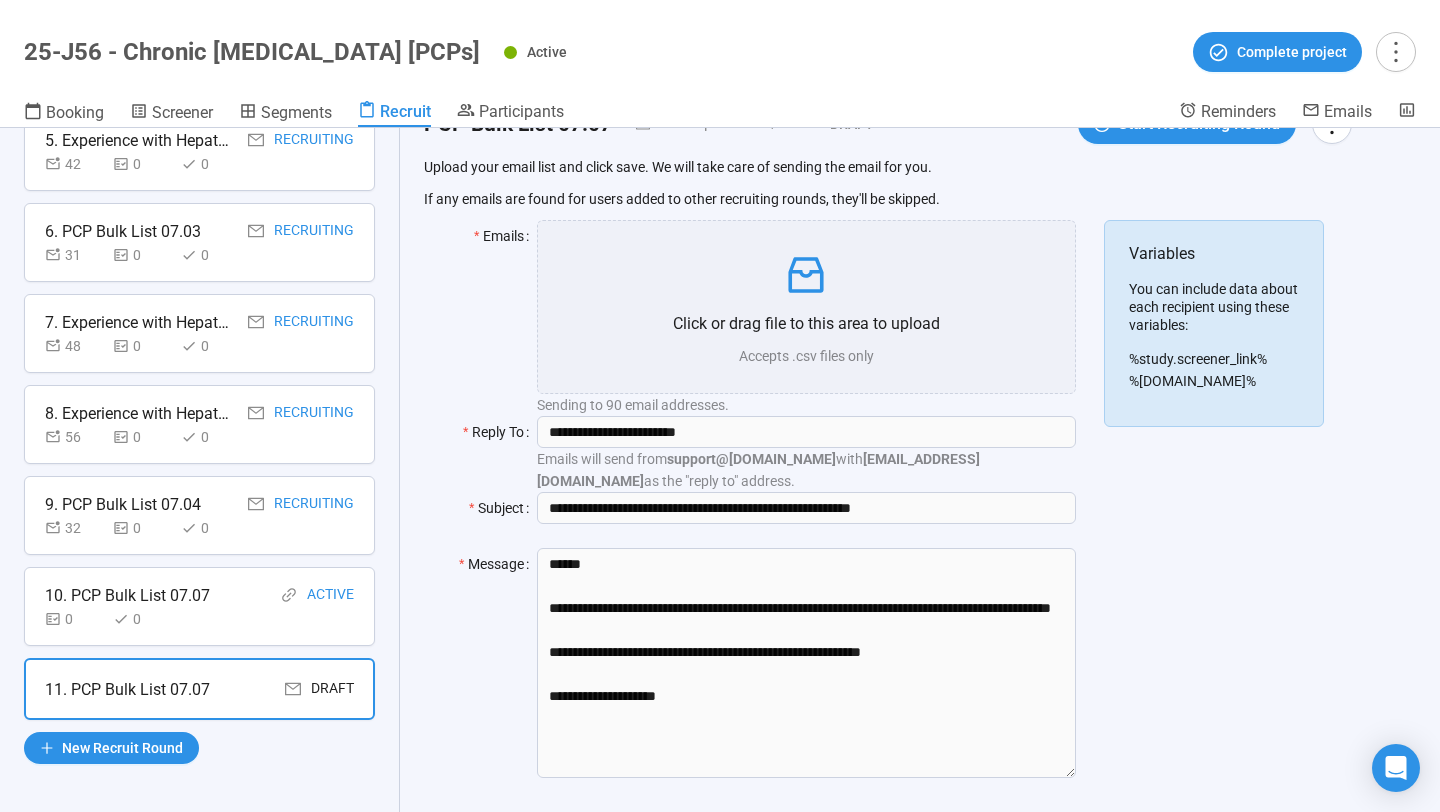 click on "Variables You can include data about each recipient using these variables: %study.screener_link% %[DOMAIN_NAME]%" at bounding box center (1214, 511) 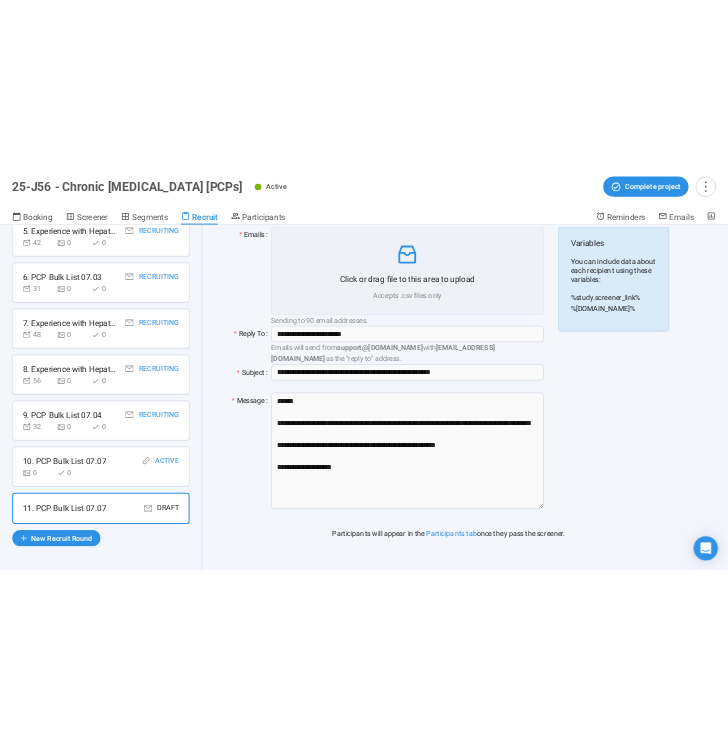 scroll, scrollTop: 0, scrollLeft: 0, axis: both 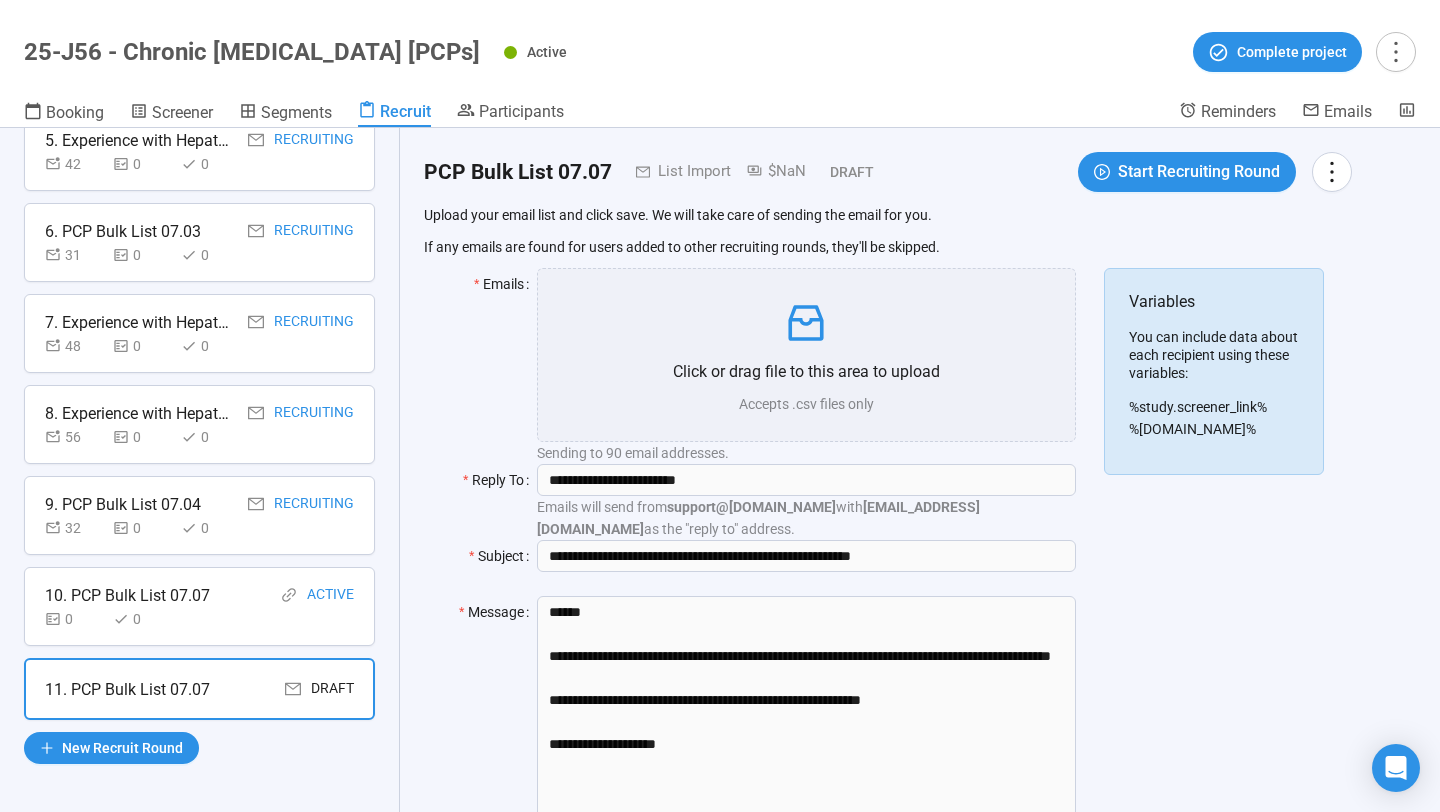 click on "**********" at bounding box center [888, 501] 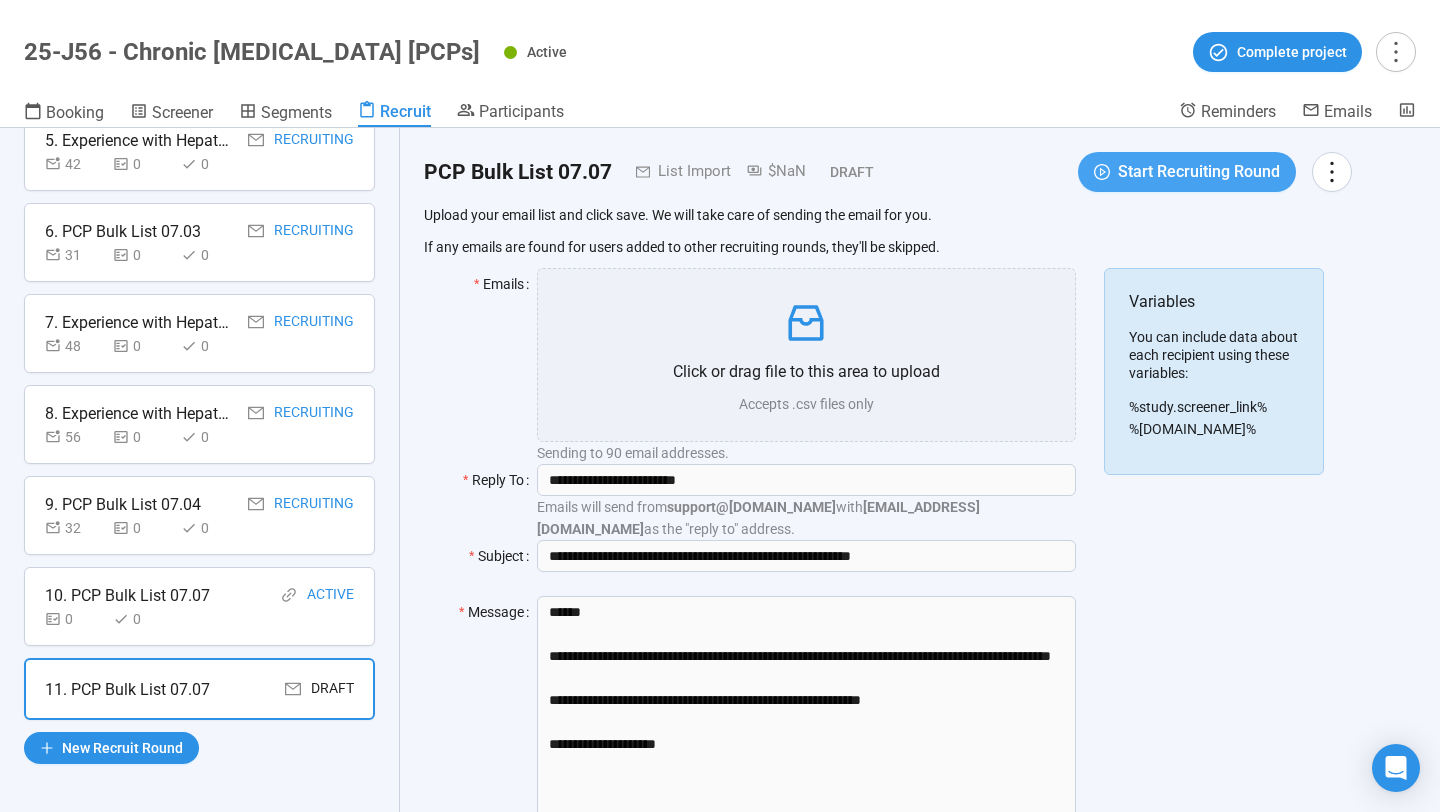 click on "Start Recruiting Round" at bounding box center (1199, 171) 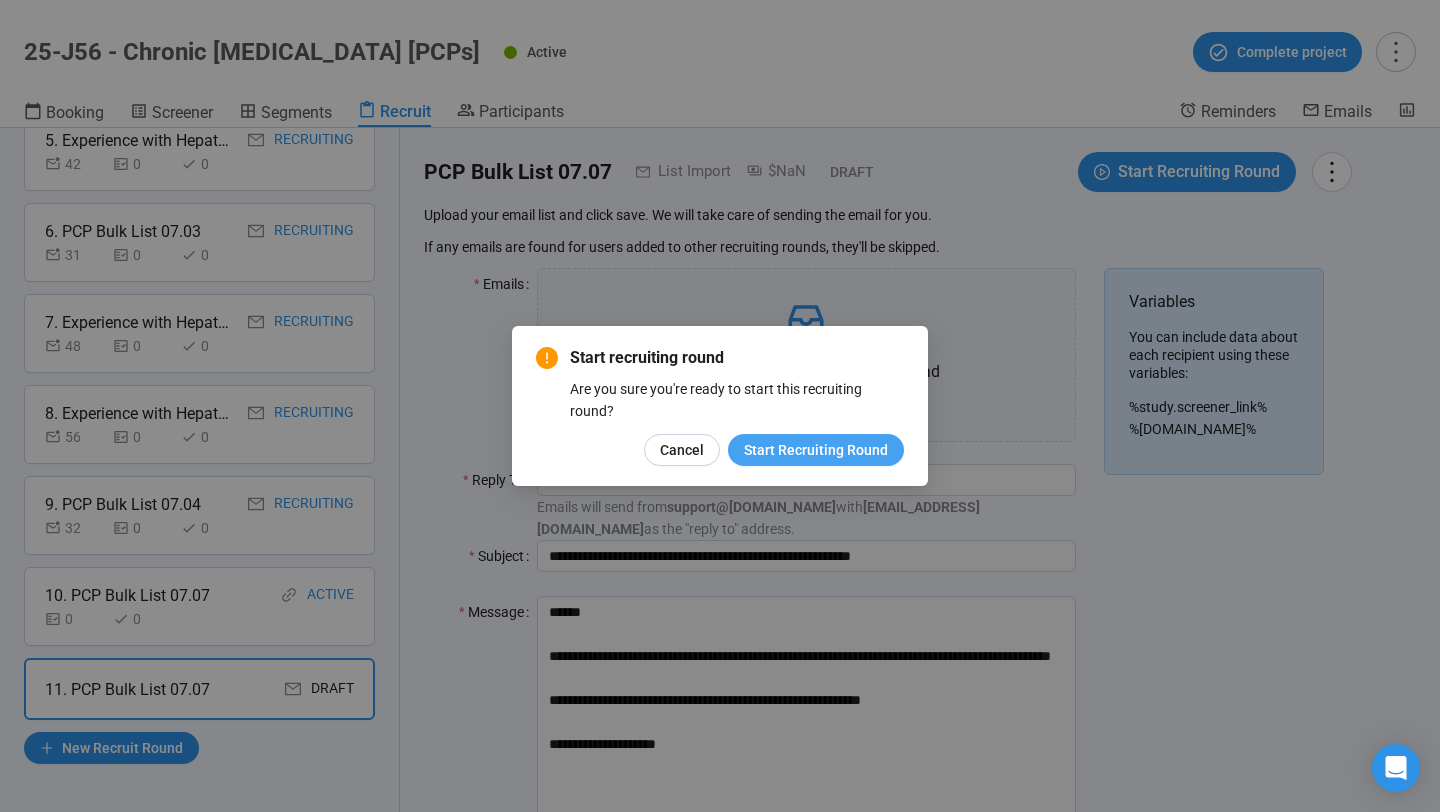 click on "Start Recruiting Round" at bounding box center (816, 450) 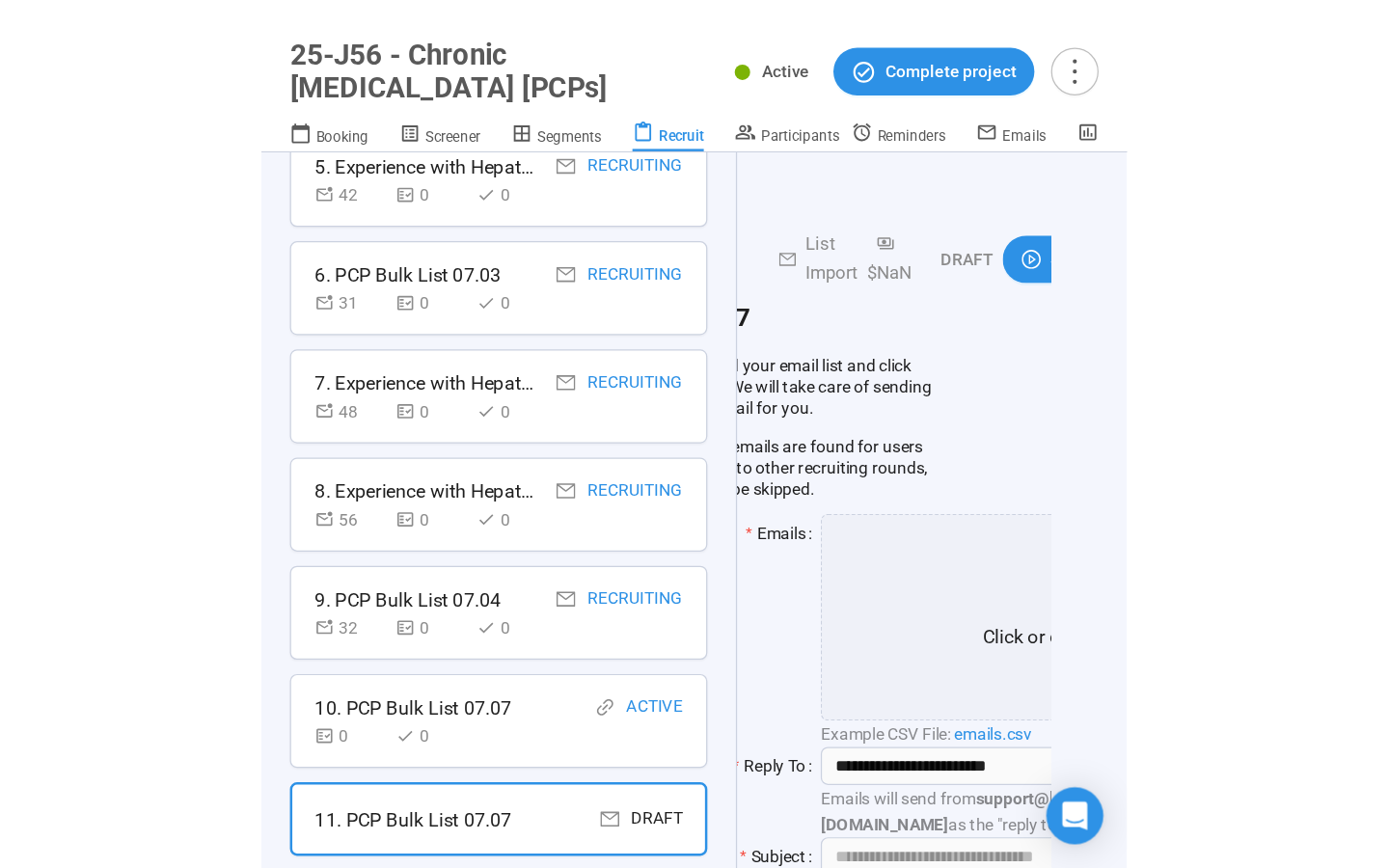 scroll, scrollTop: 0, scrollLeft: 52, axis: horizontal 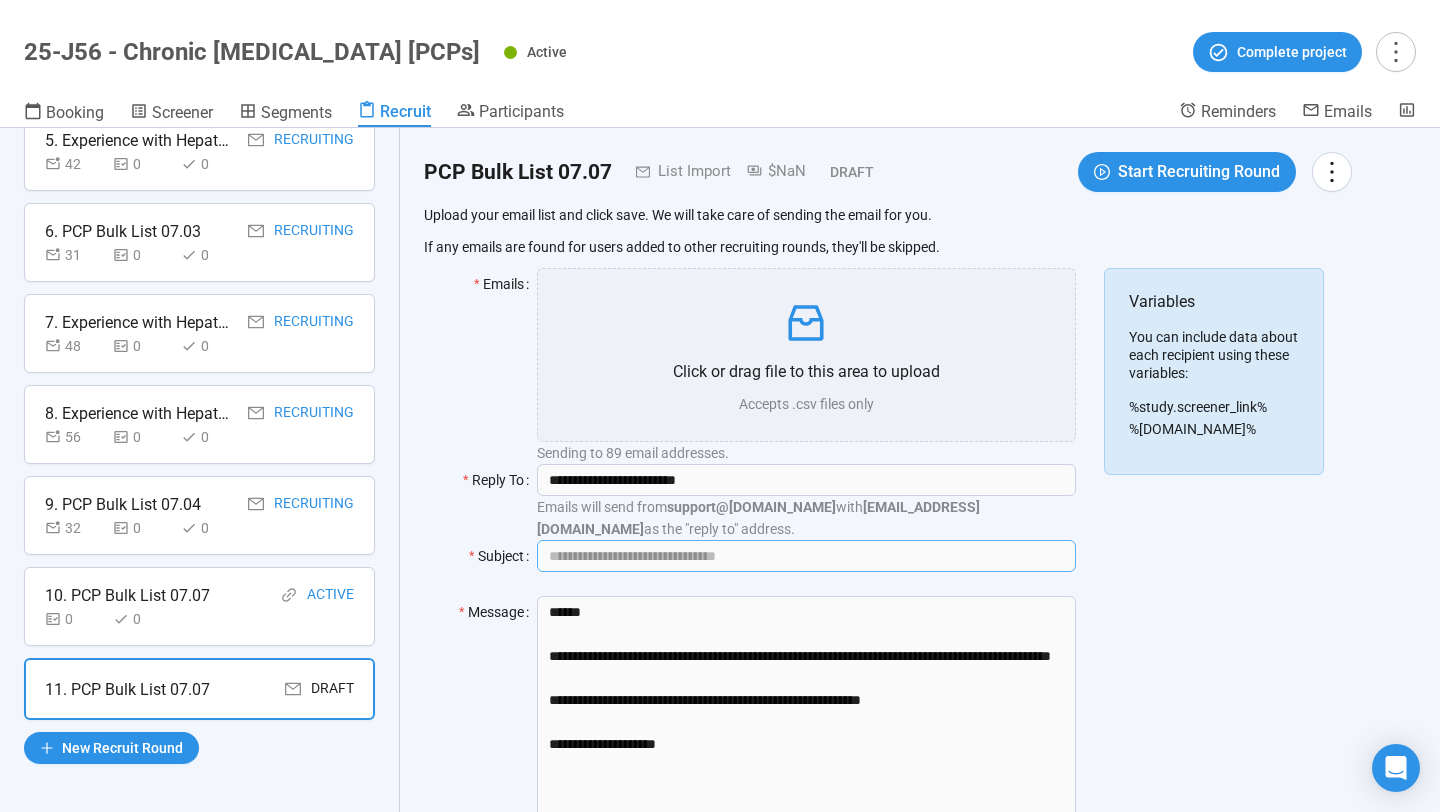click on "Subject" at bounding box center (806, 556) 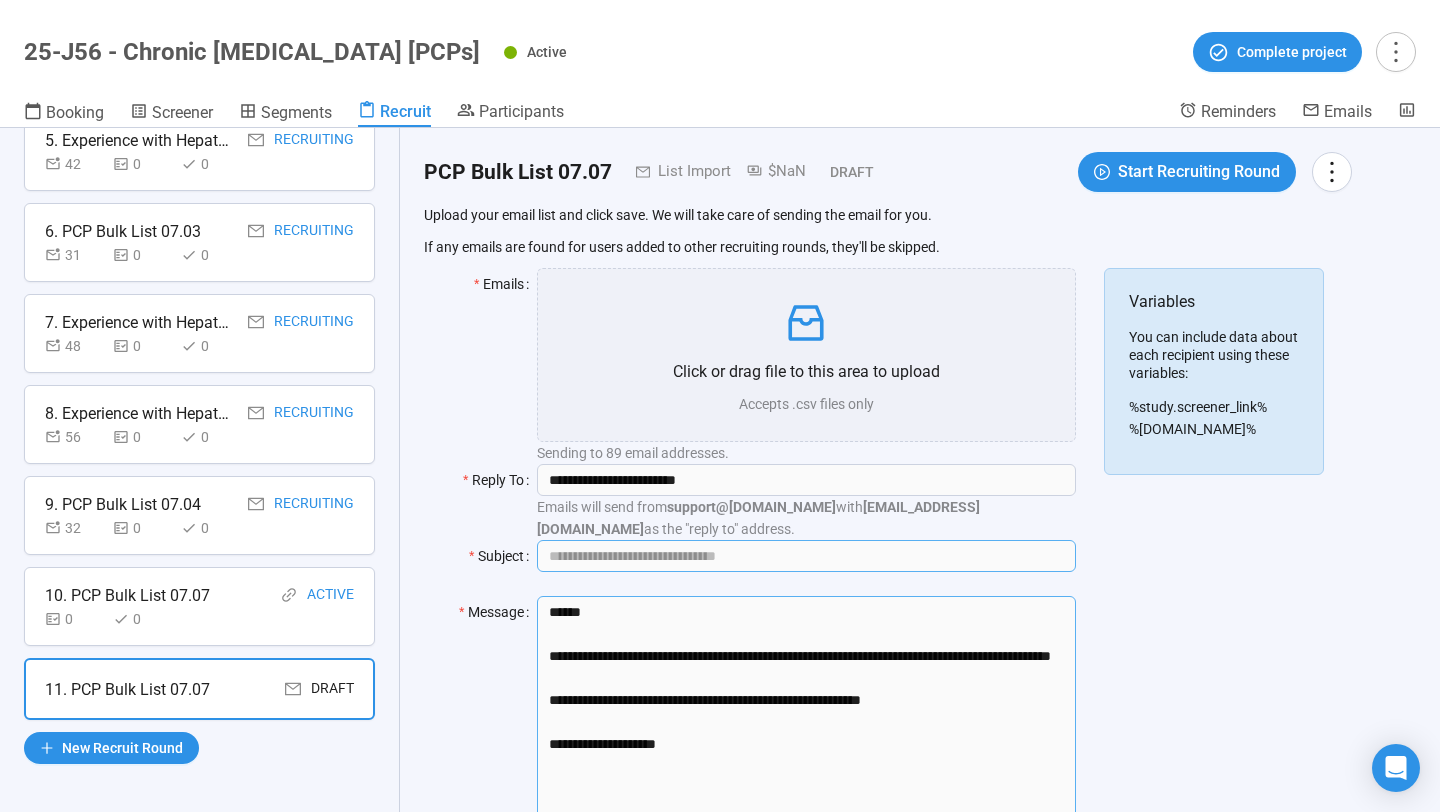 type on "**********" 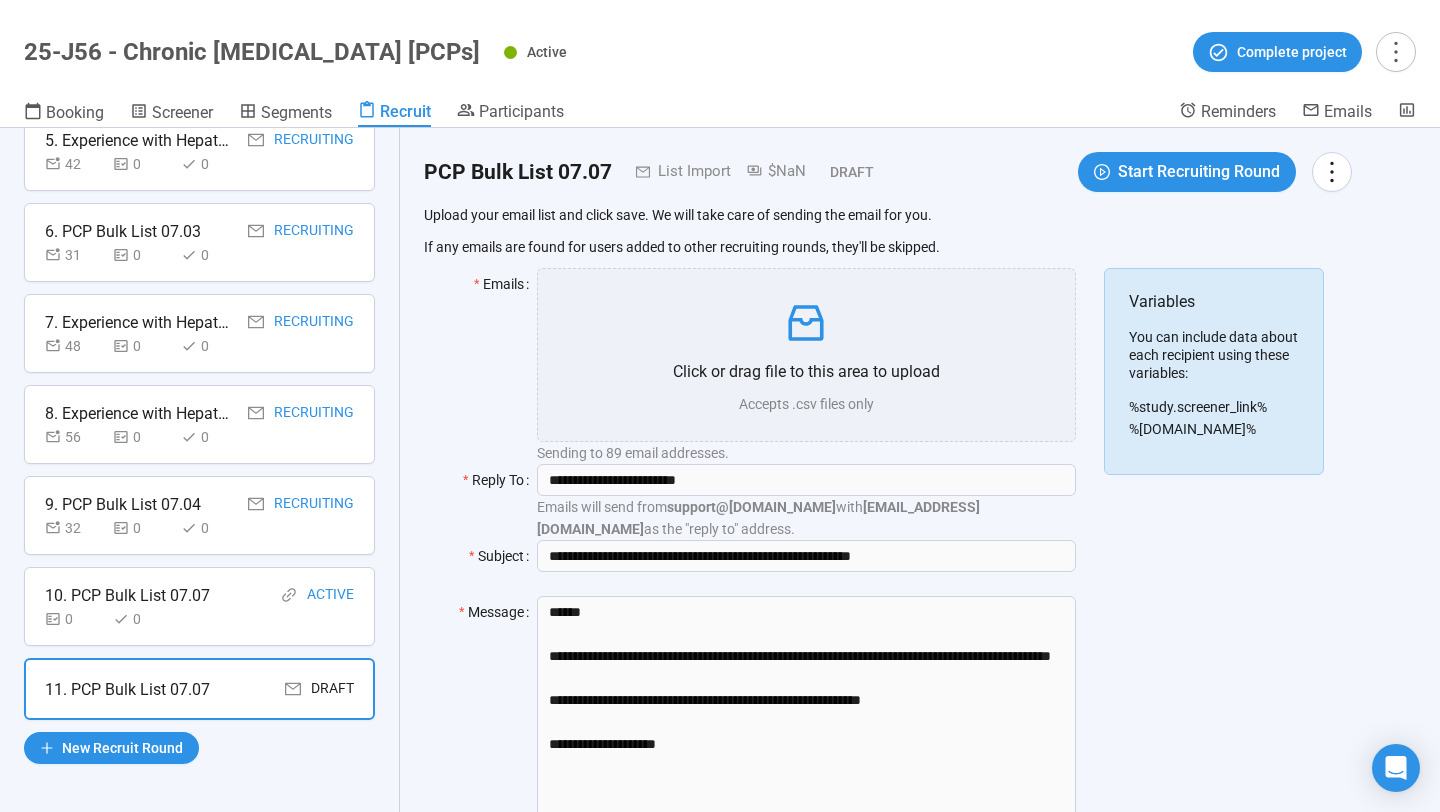 click on "If any emails are found for users added to other recruiting rounds, they'll be skipped." at bounding box center (888, 247) 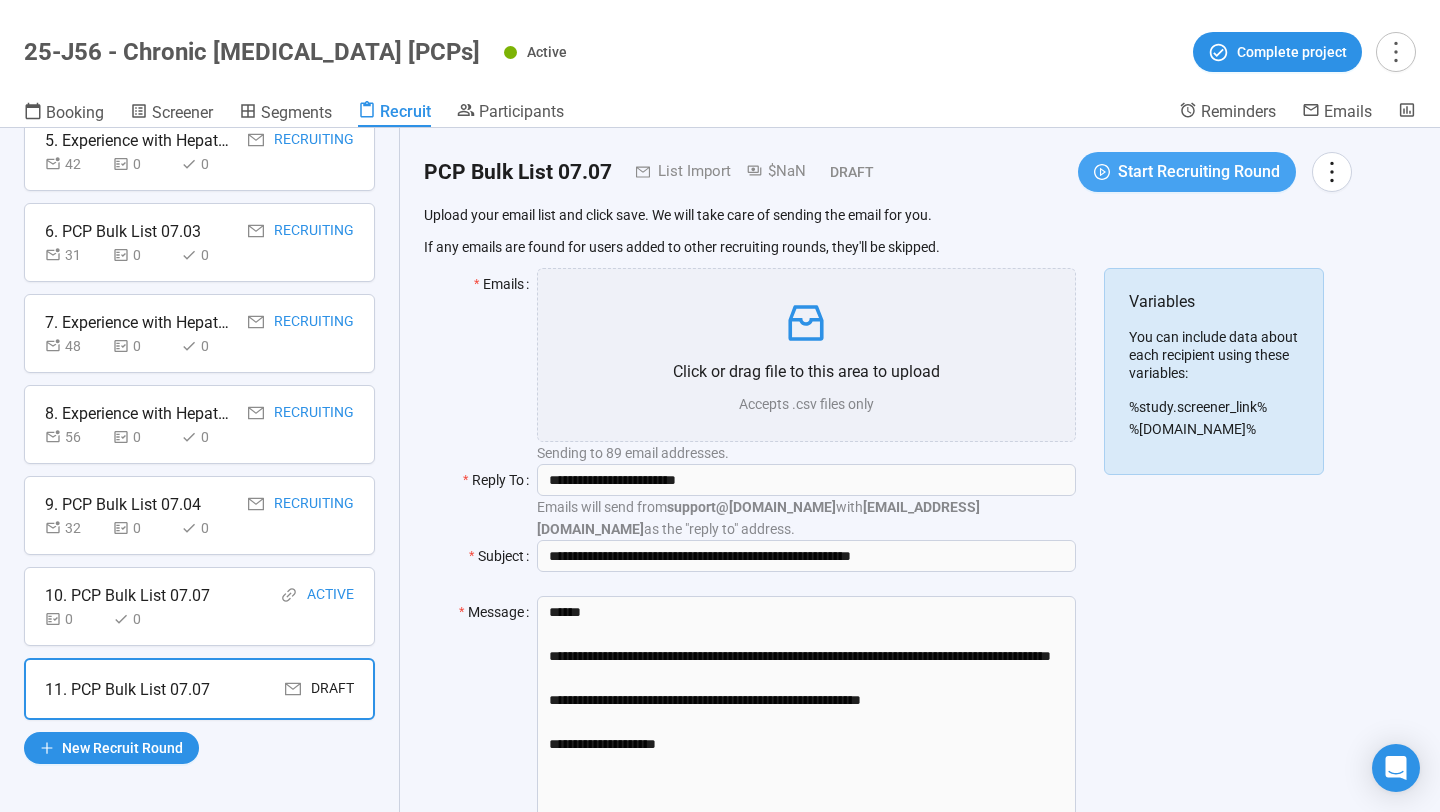 click on "Start Recruiting Round" at bounding box center [1187, 172] 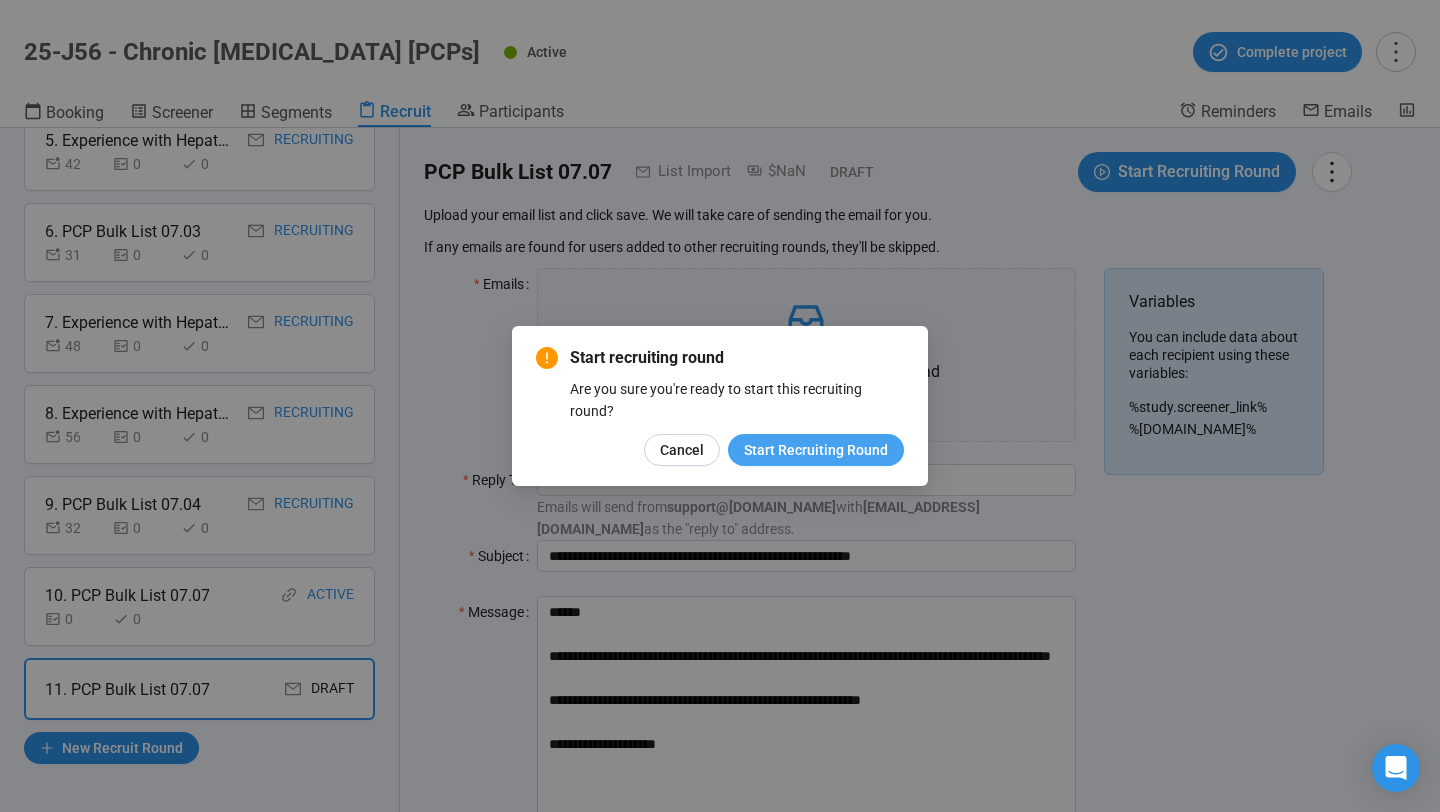 click on "Start Recruiting Round" at bounding box center [816, 450] 